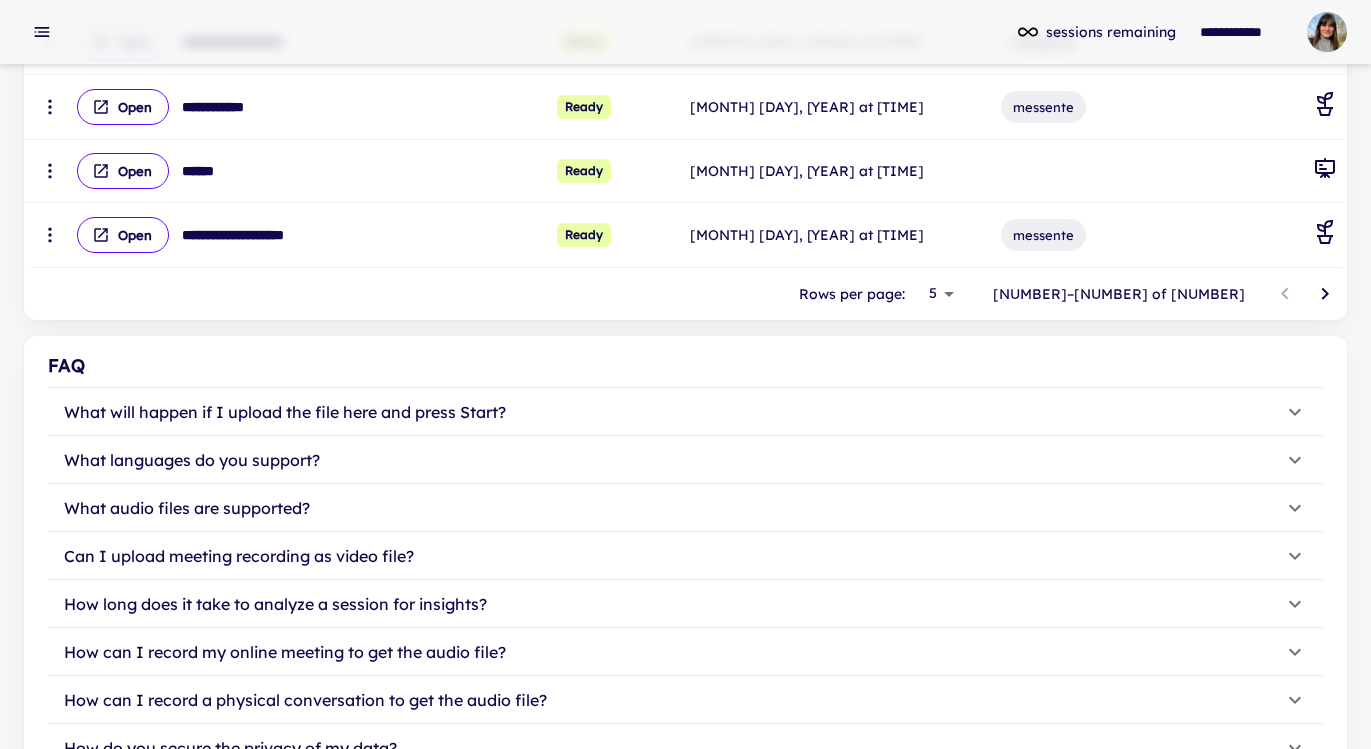 scroll, scrollTop: 531, scrollLeft: 0, axis: vertical 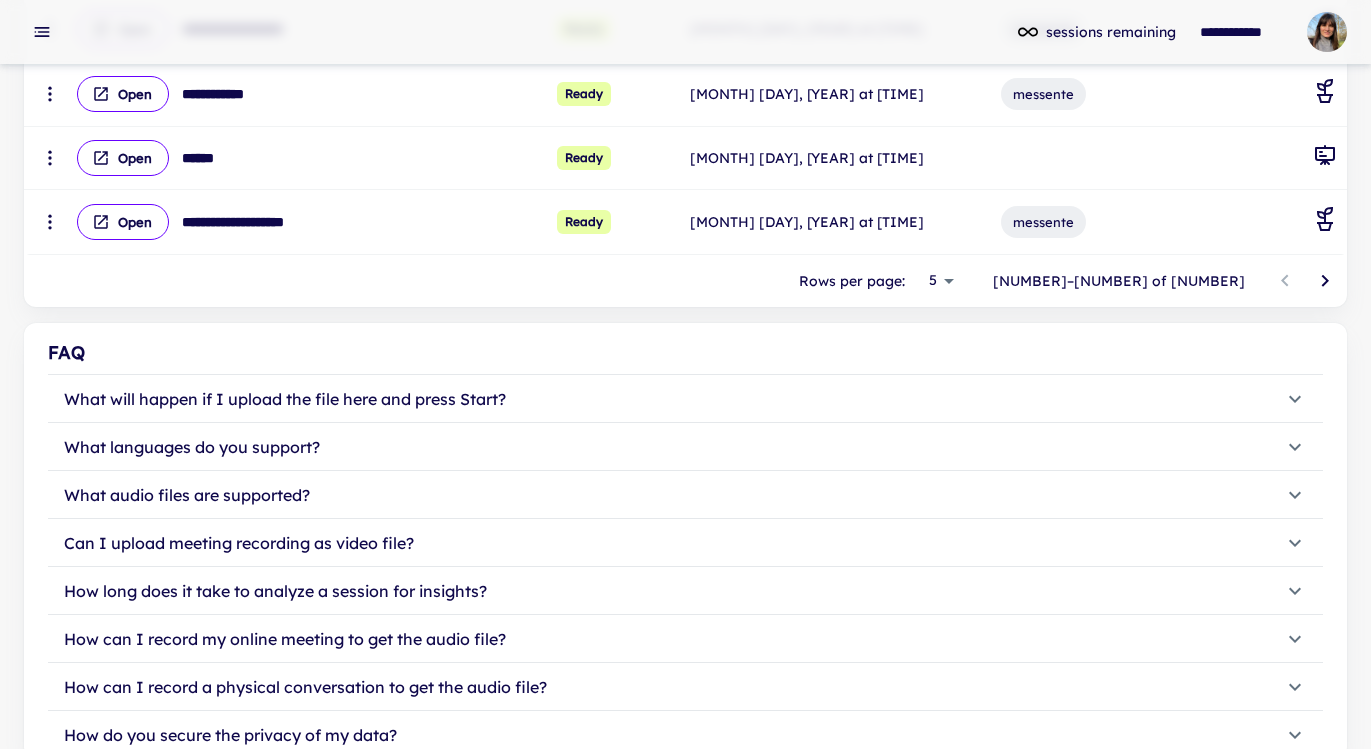 click at bounding box center (1325, 281) 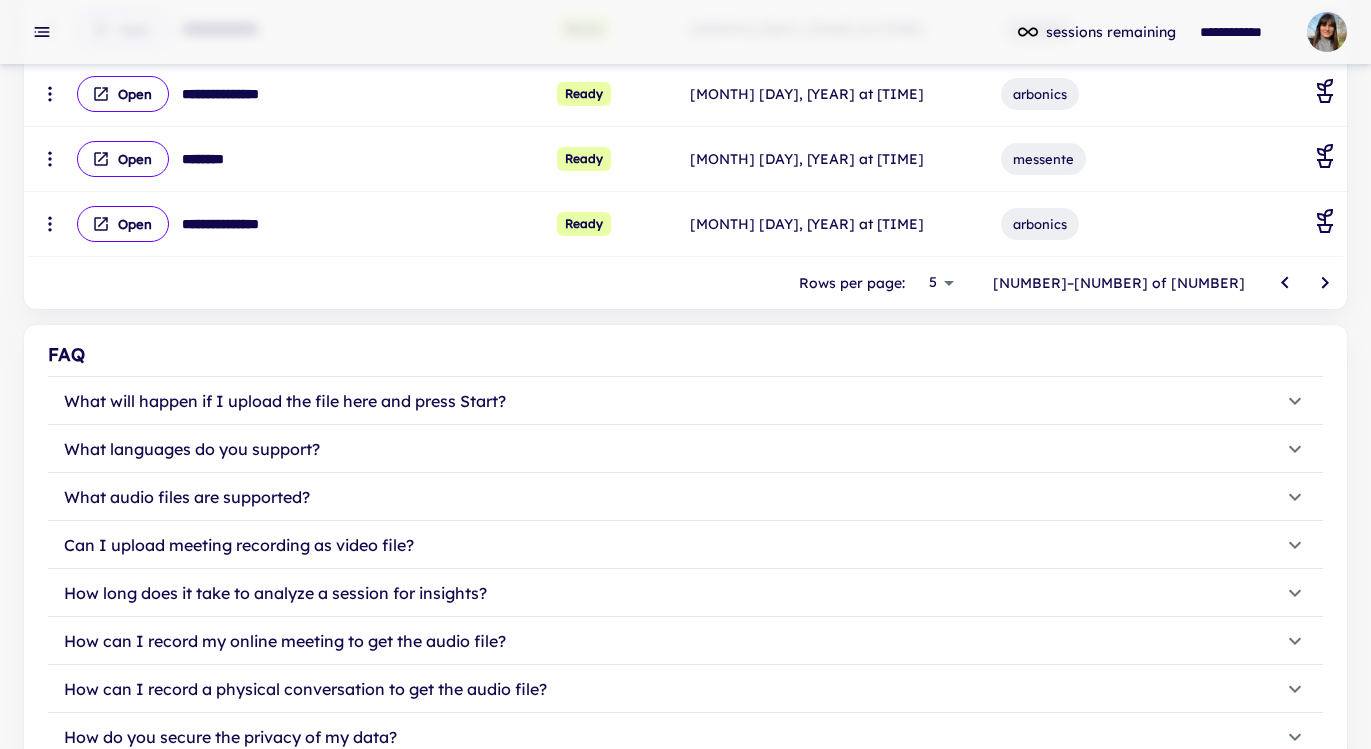 click at bounding box center [1325, 283] 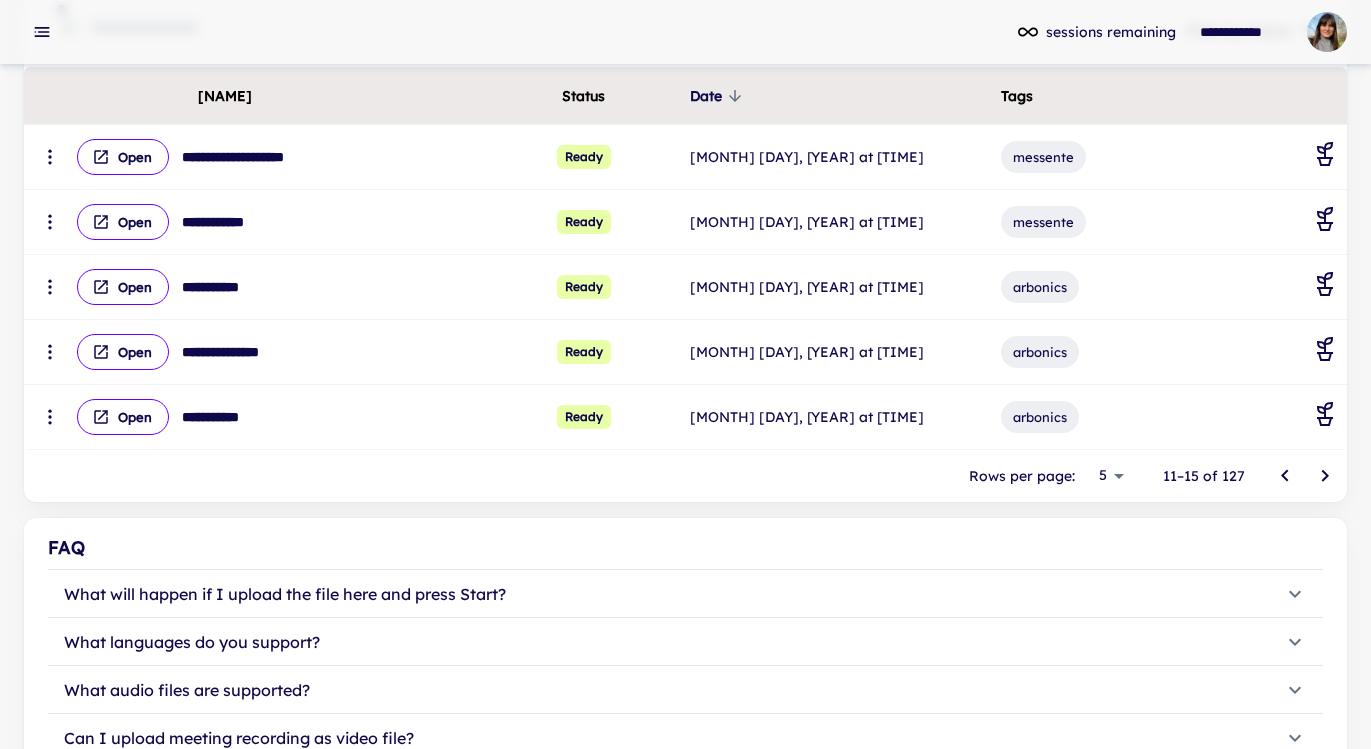 scroll, scrollTop: 330, scrollLeft: 0, axis: vertical 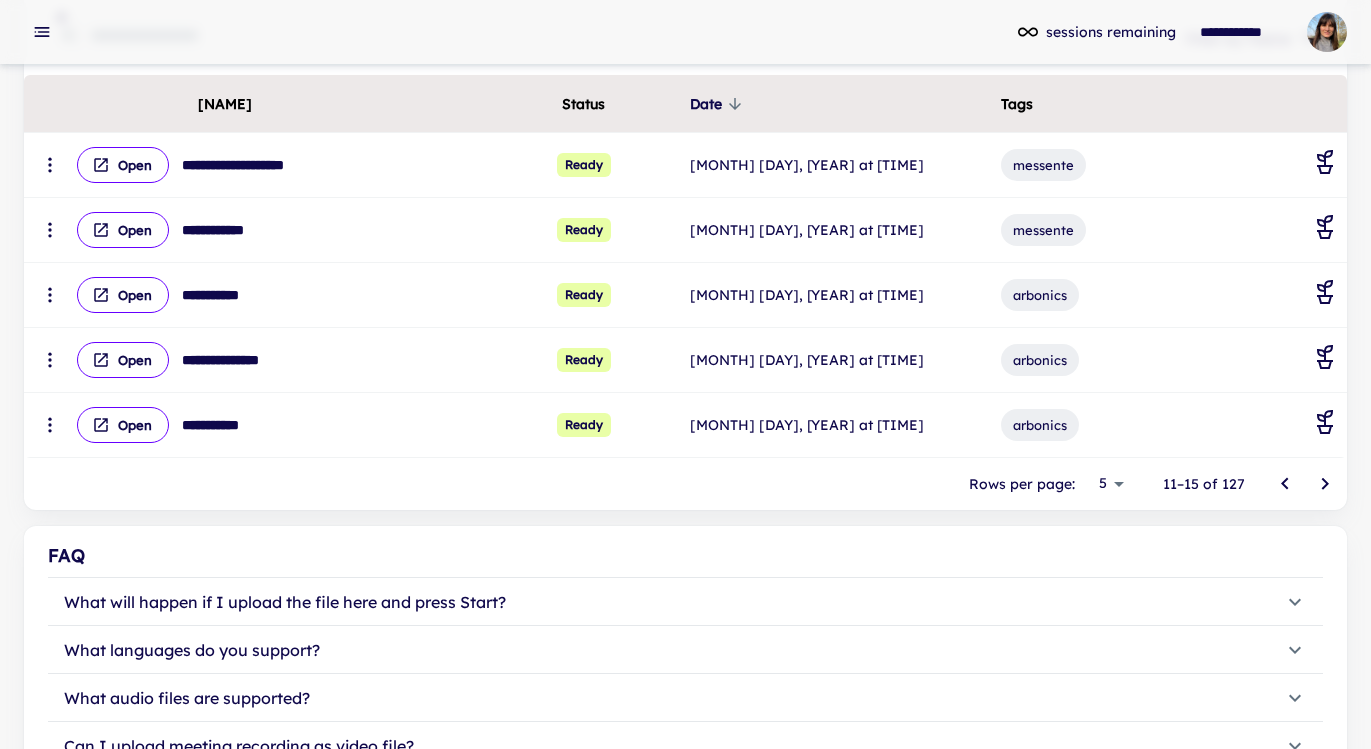 click at bounding box center (1325, 484) 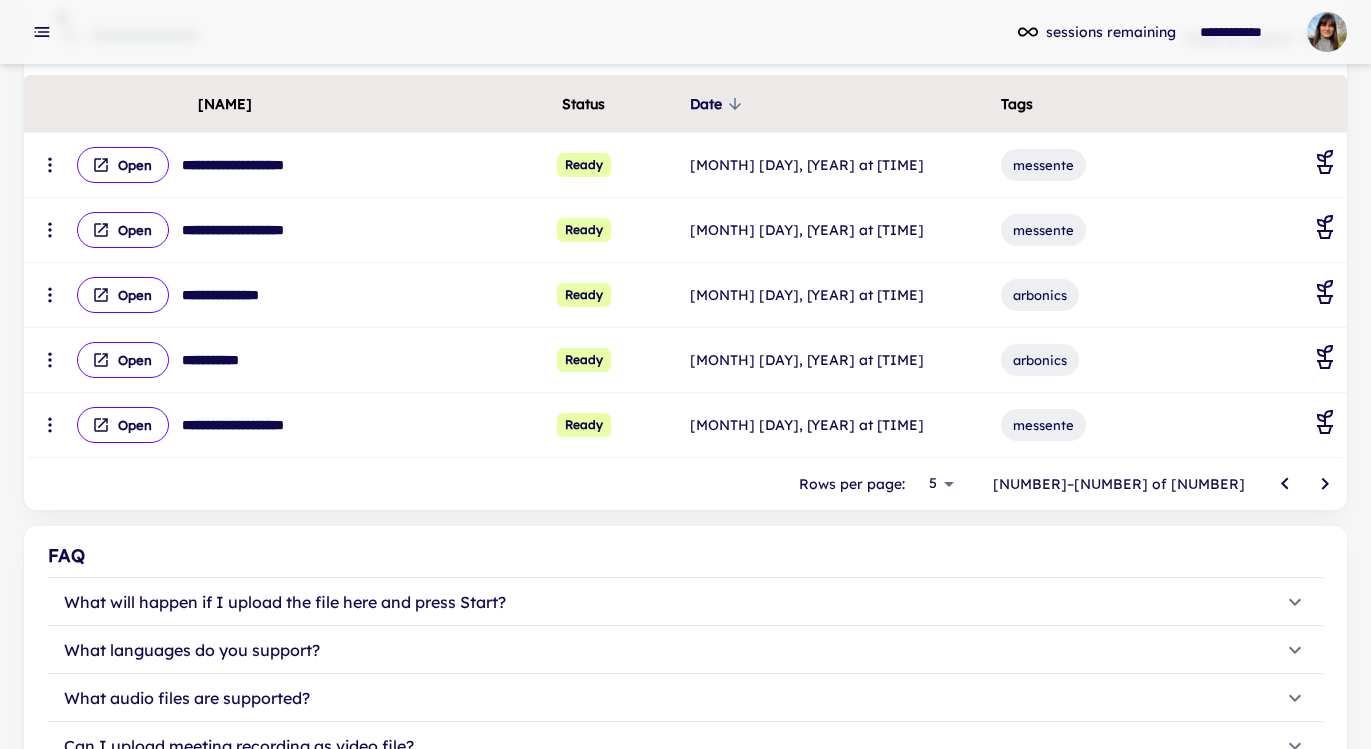 click at bounding box center [1325, 484] 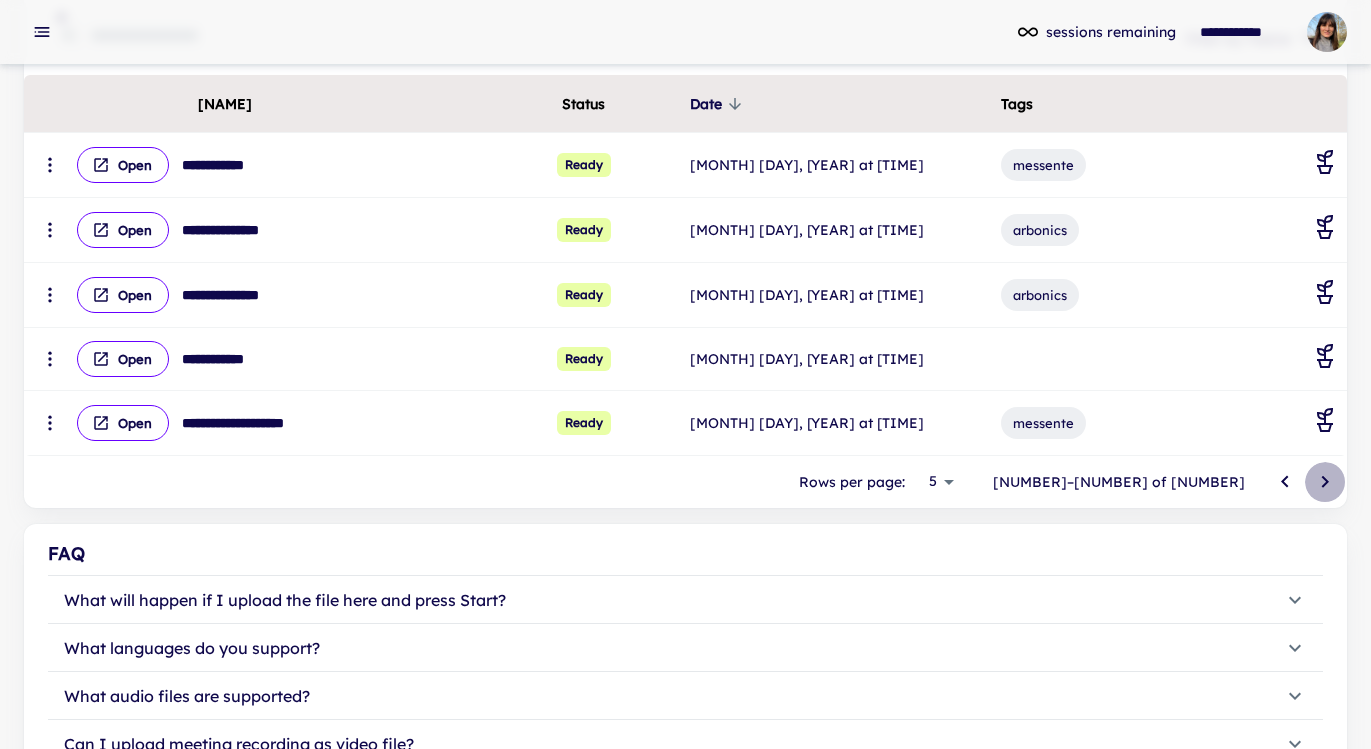 click at bounding box center [1325, 482] 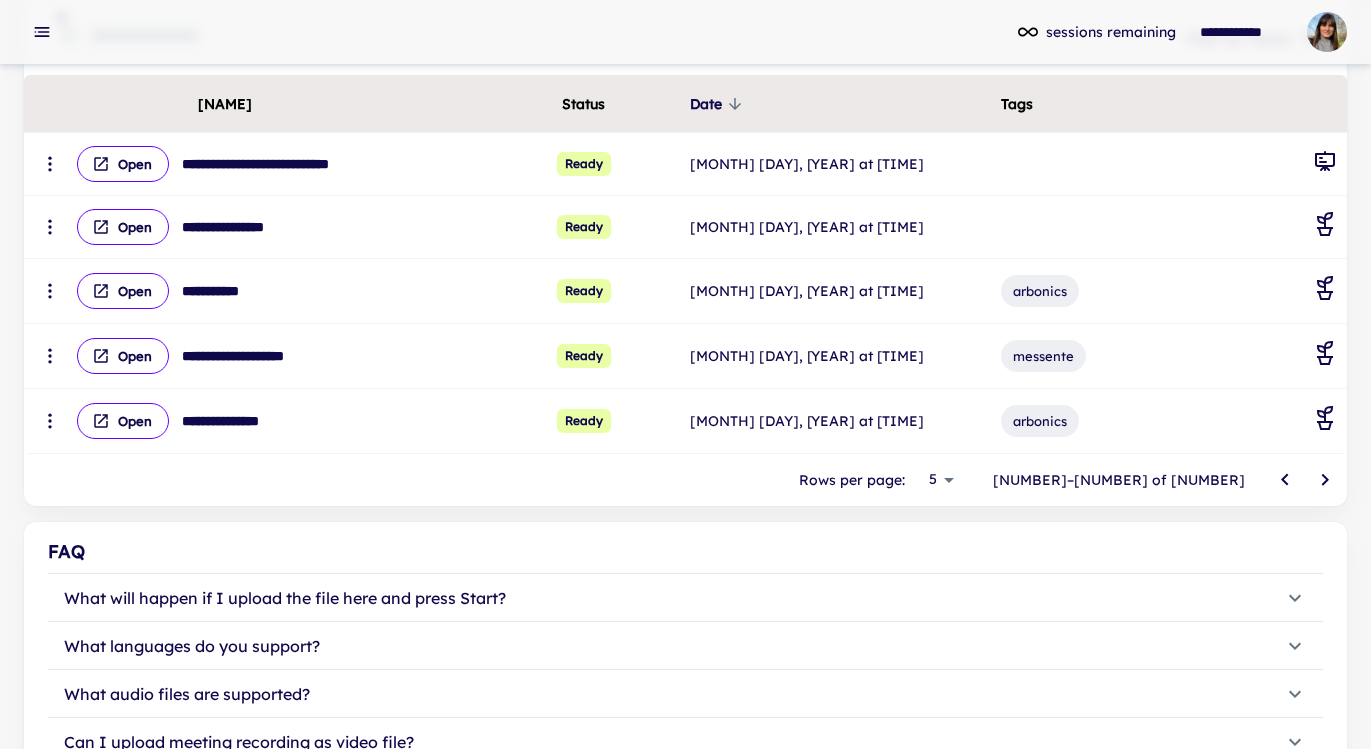 click at bounding box center [1325, 480] 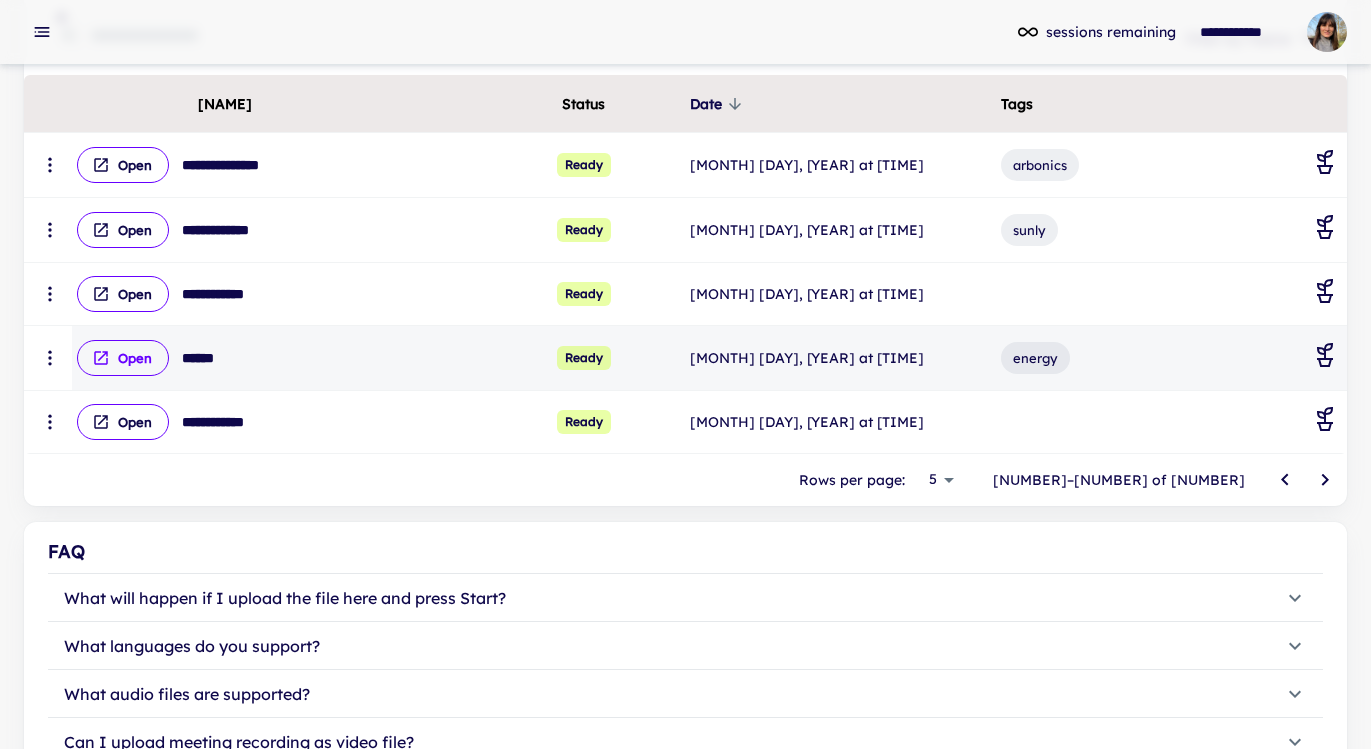 click on "Open" at bounding box center (123, 165) 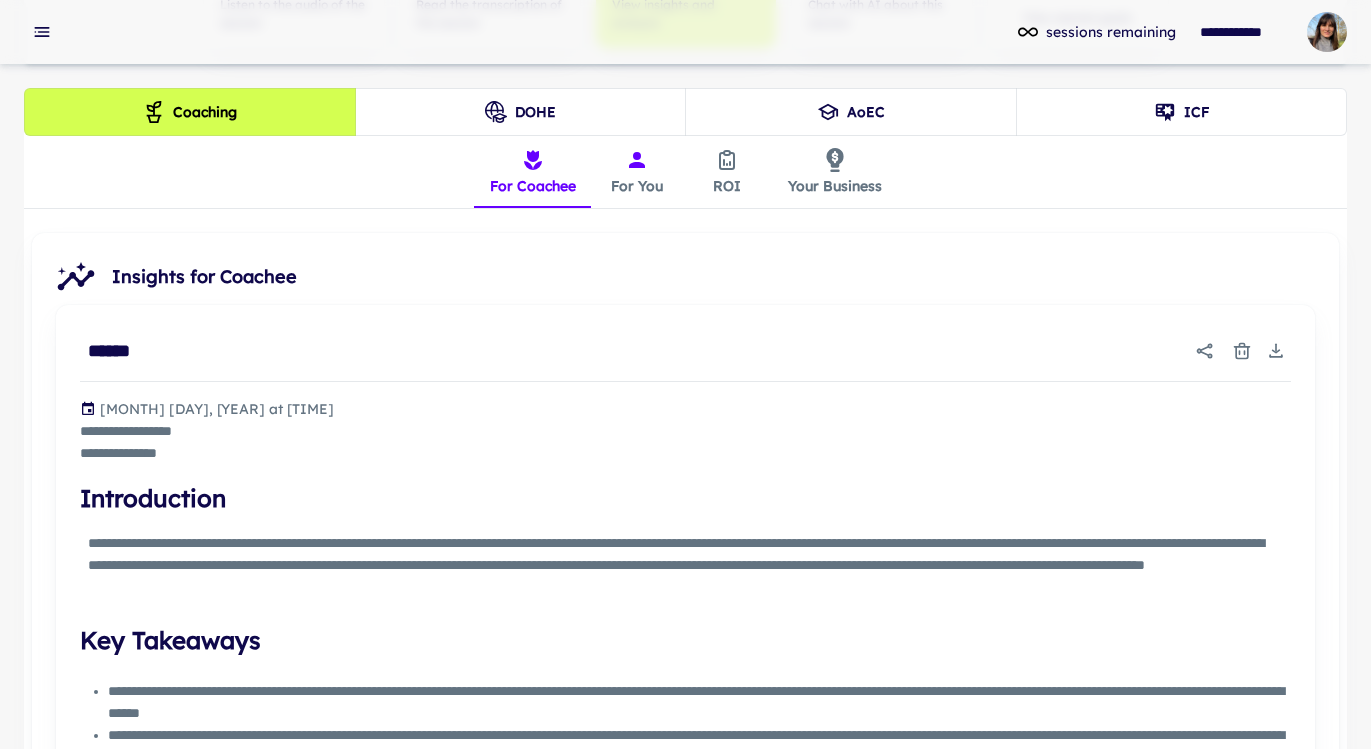 scroll, scrollTop: 461, scrollLeft: 0, axis: vertical 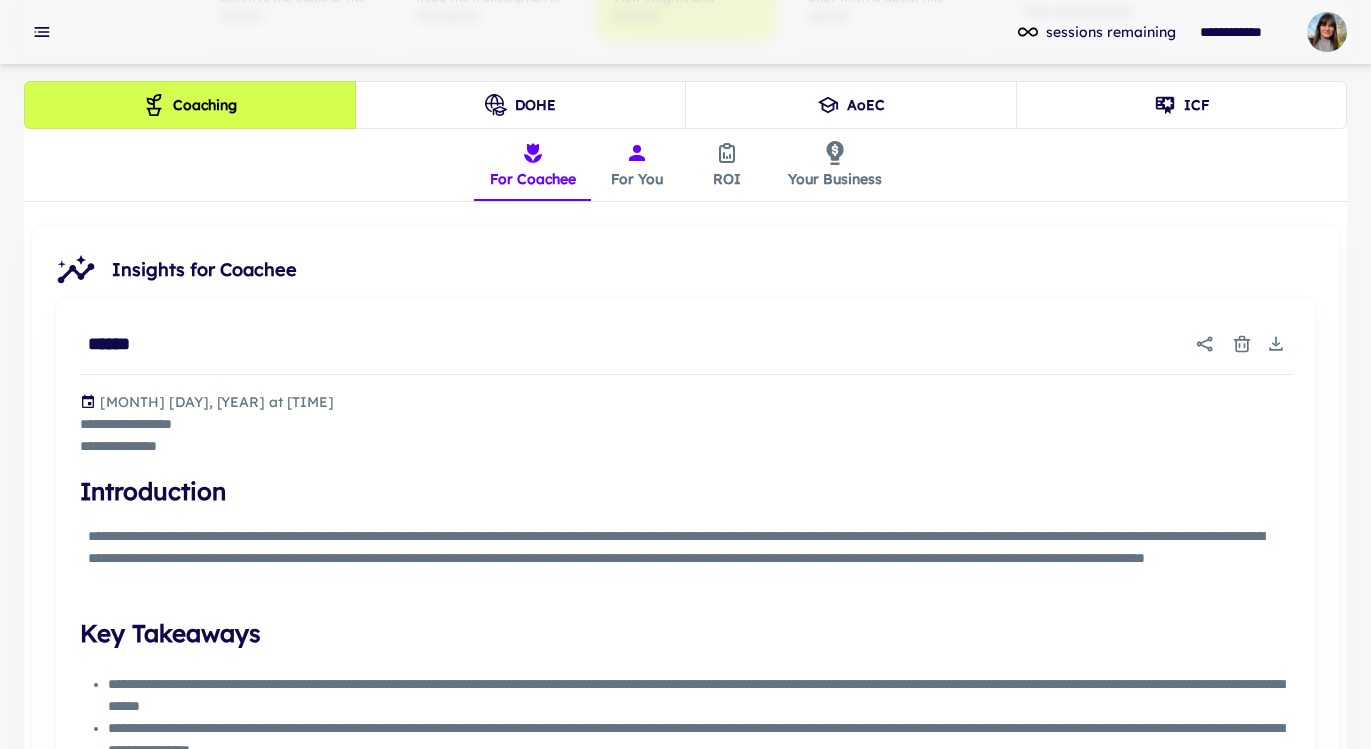 click on "For You" at bounding box center [637, 165] 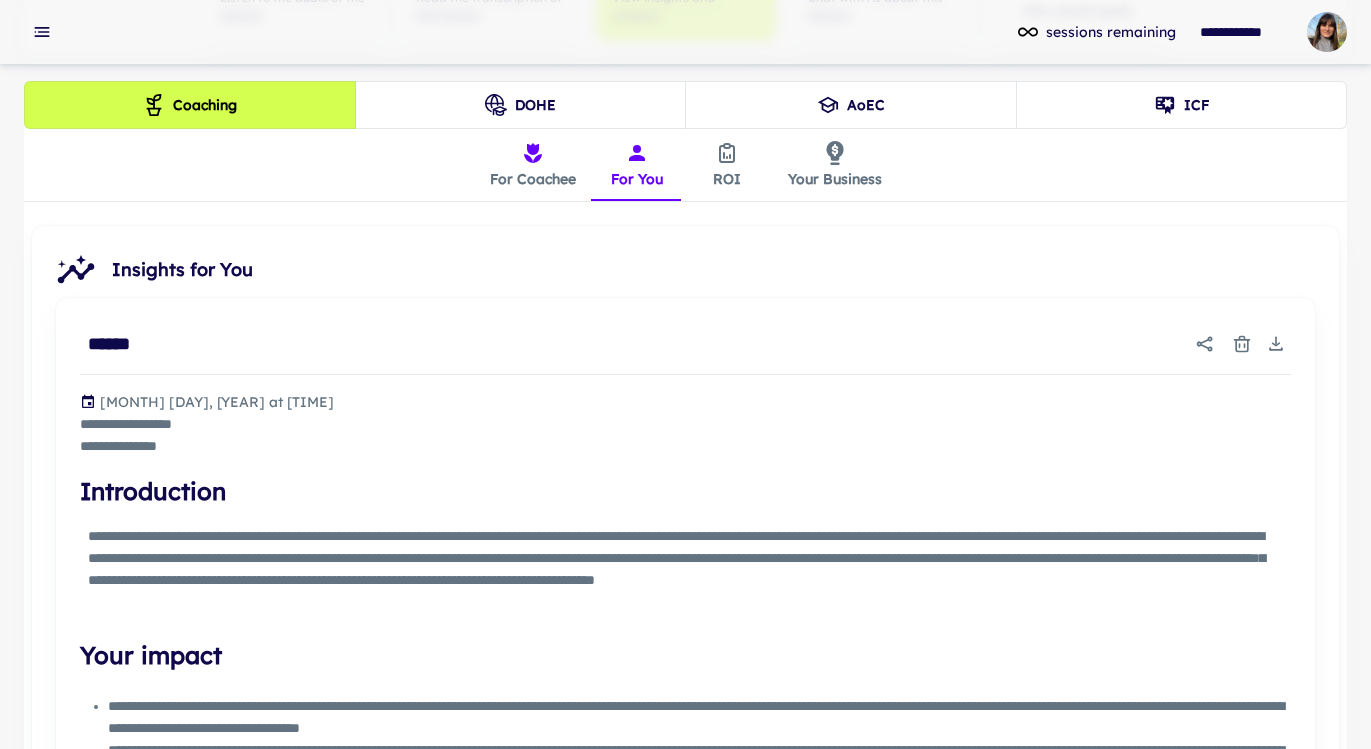 click on "ROI" at bounding box center [727, 165] 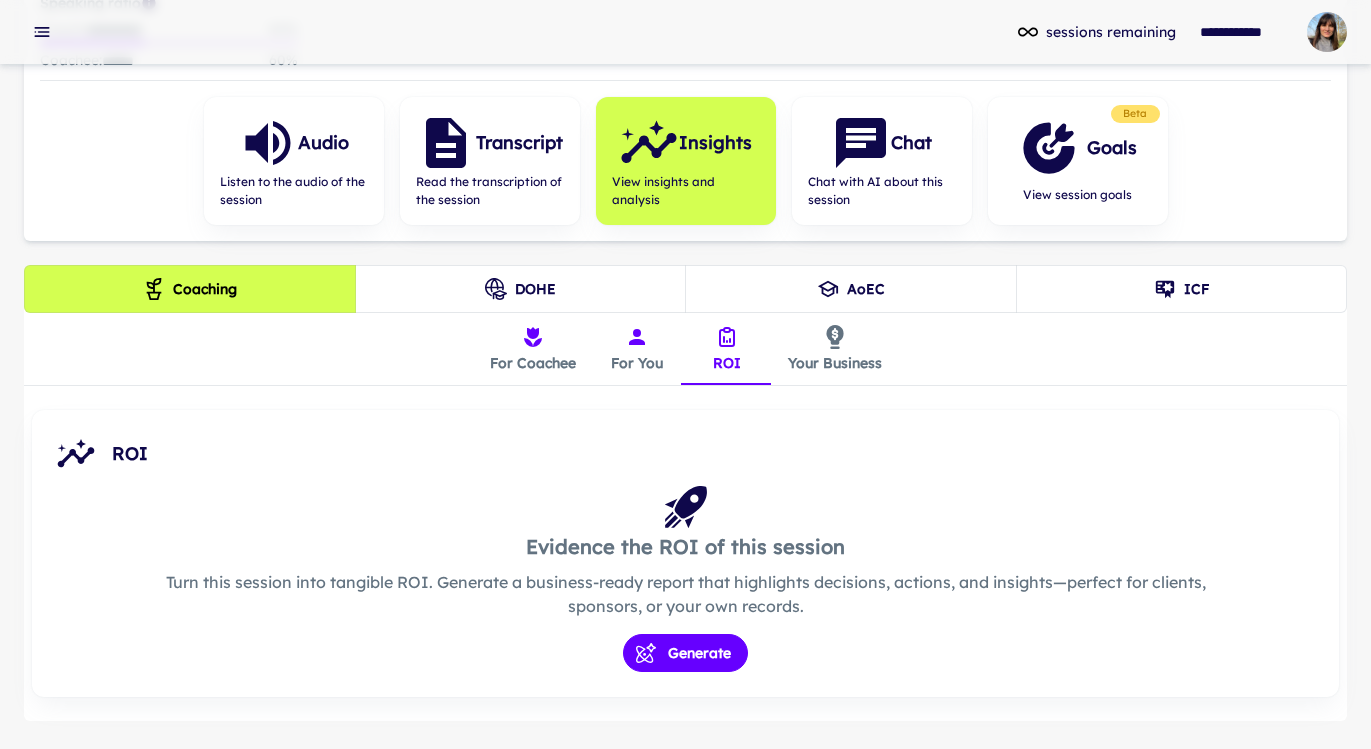 scroll, scrollTop: 327, scrollLeft: 0, axis: vertical 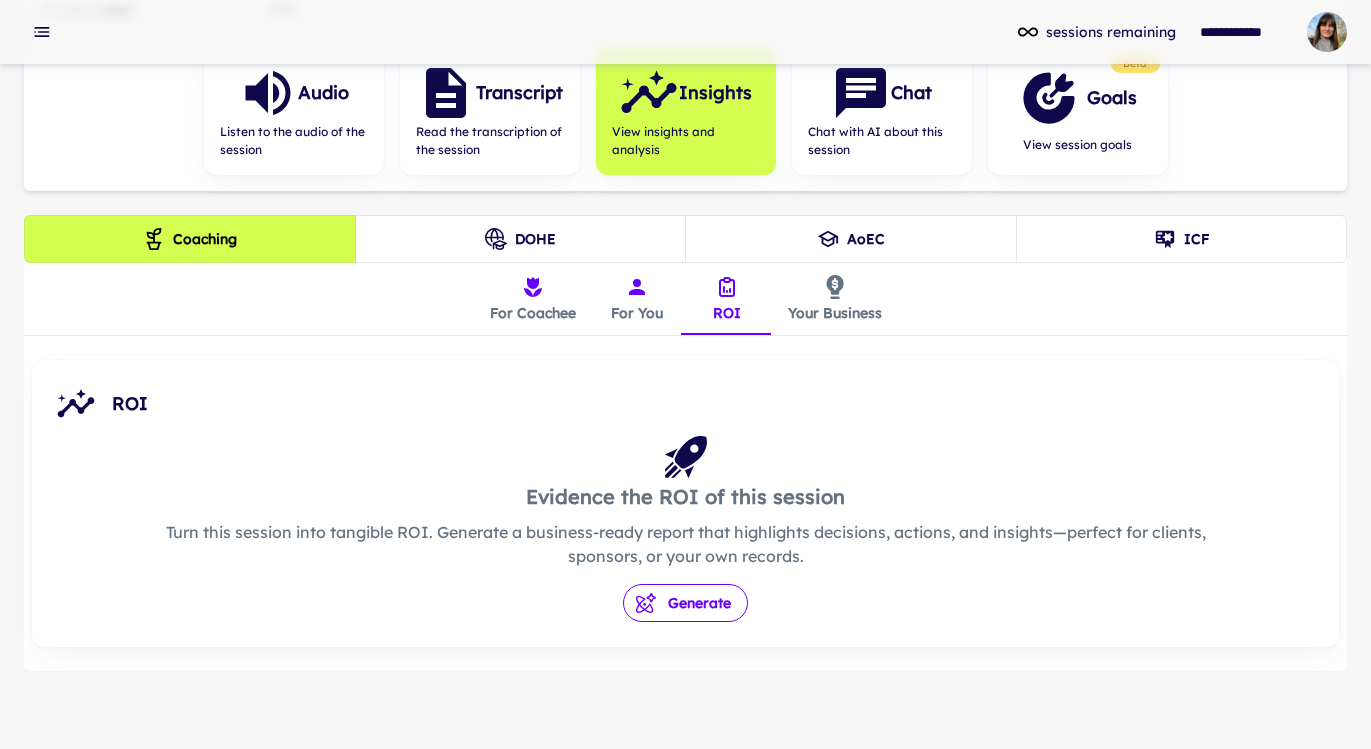click on "Generate" at bounding box center [685, 603] 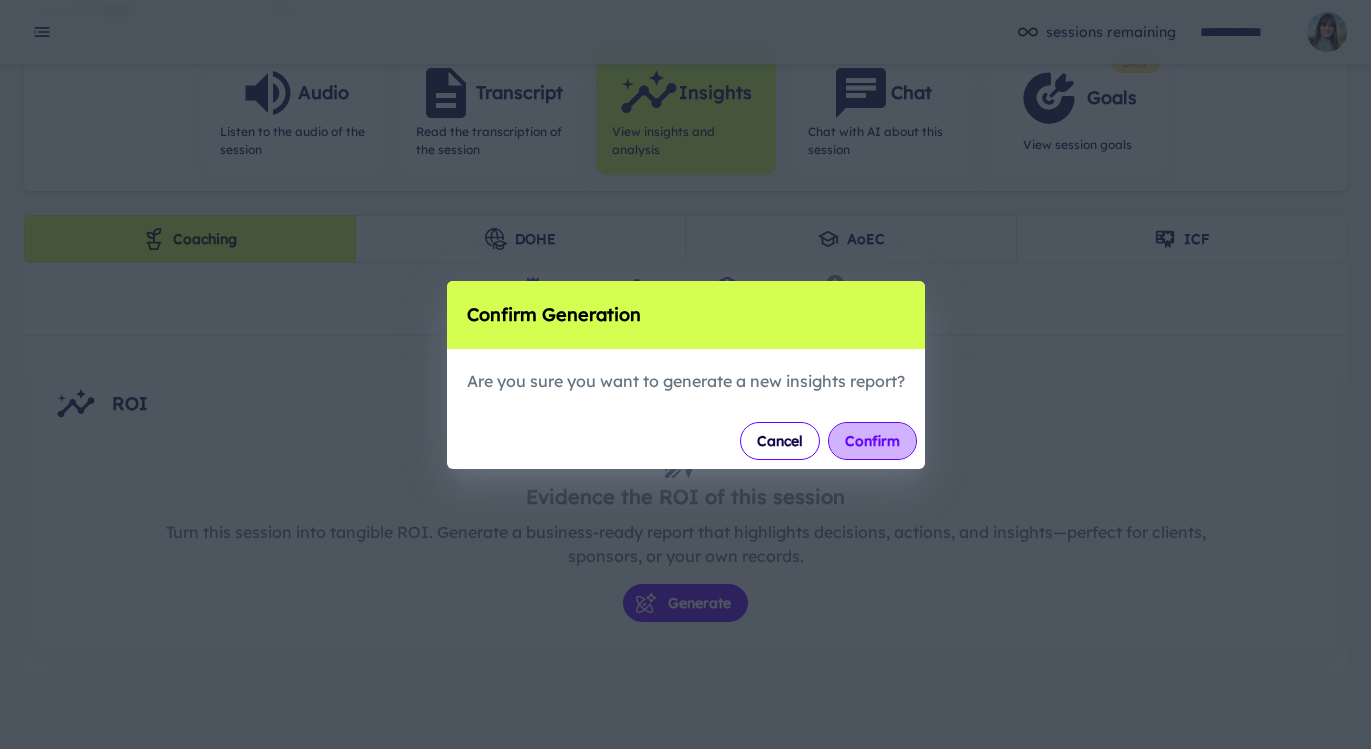click on "Confirm" at bounding box center (872, 441) 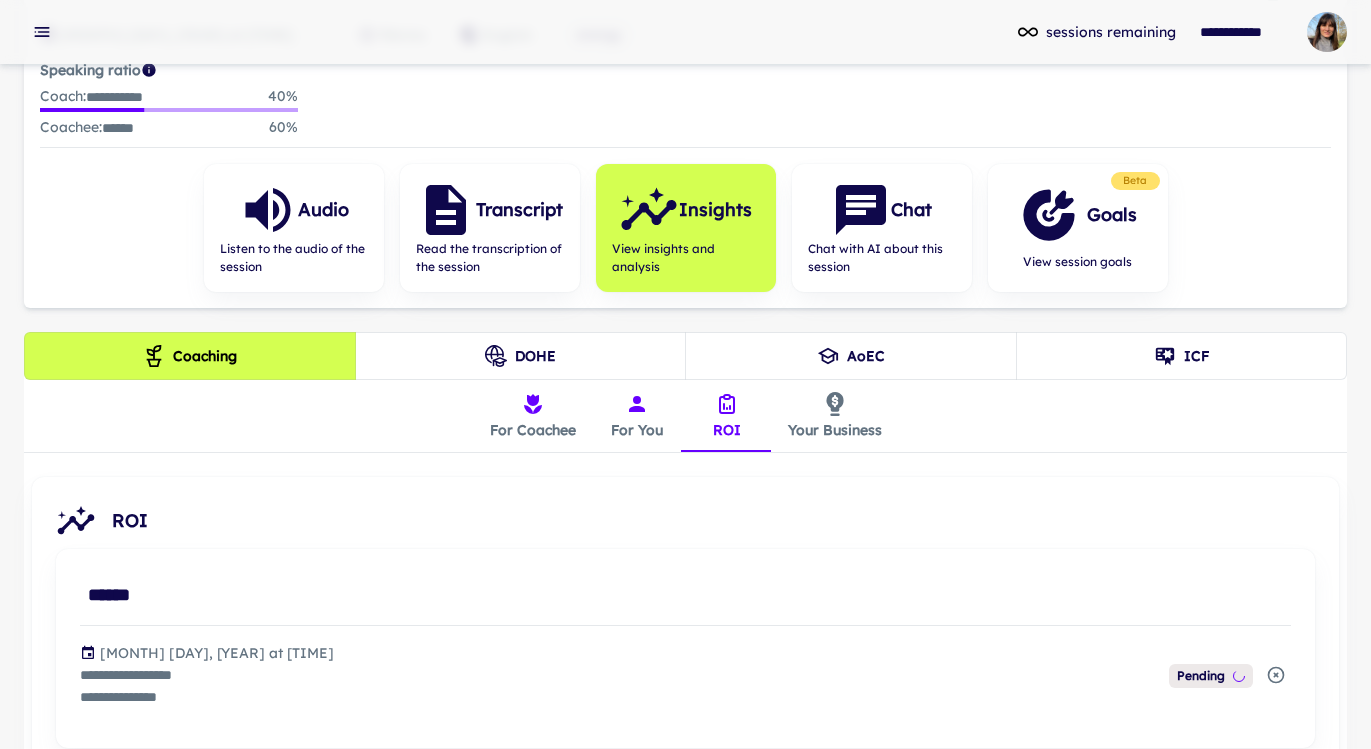scroll, scrollTop: 211, scrollLeft: 0, axis: vertical 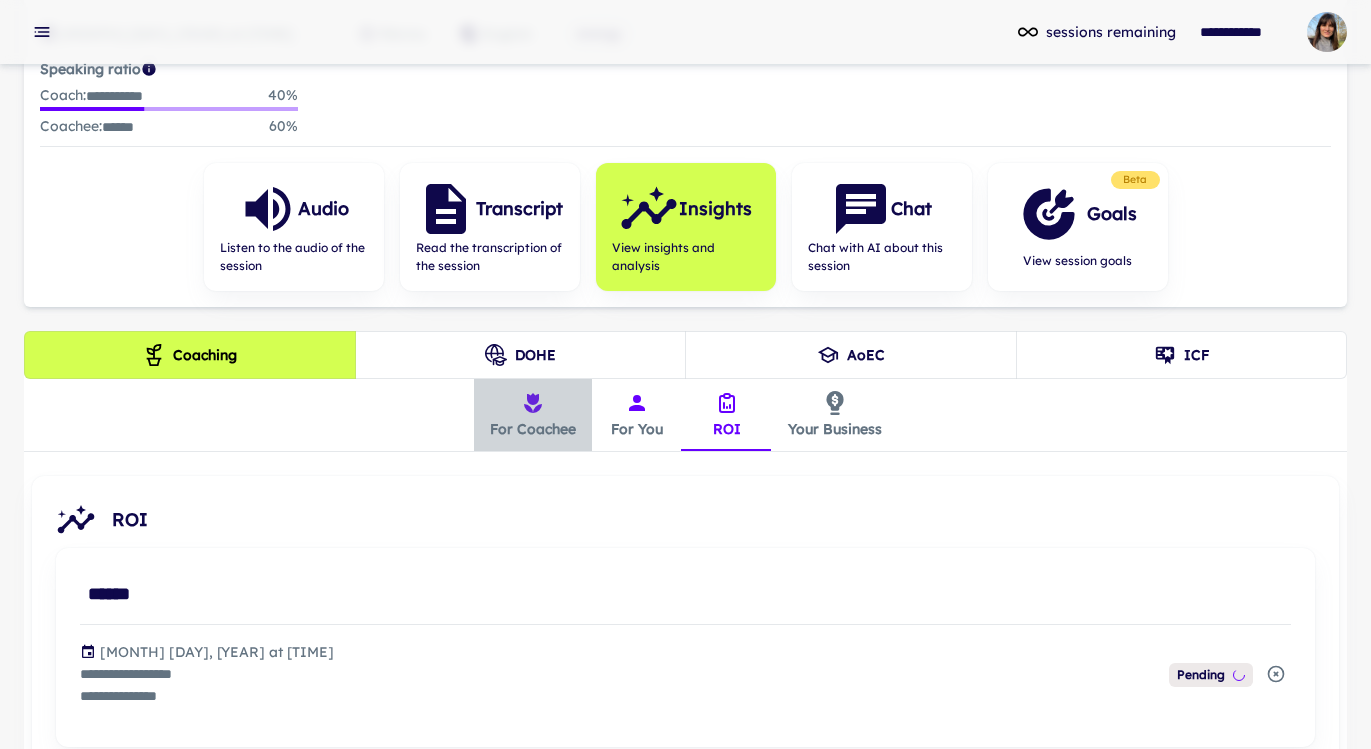 click on "For Coachee" at bounding box center [533, 415] 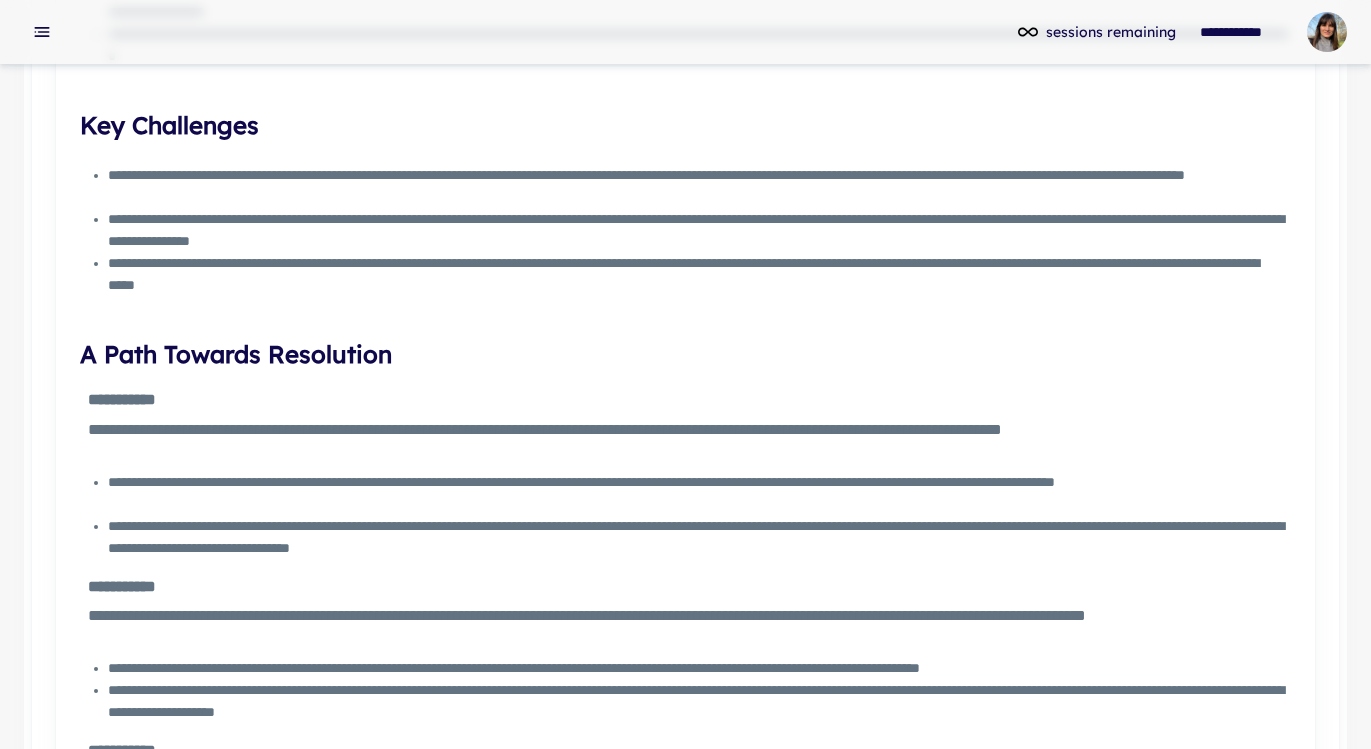 scroll, scrollTop: 1290, scrollLeft: 0, axis: vertical 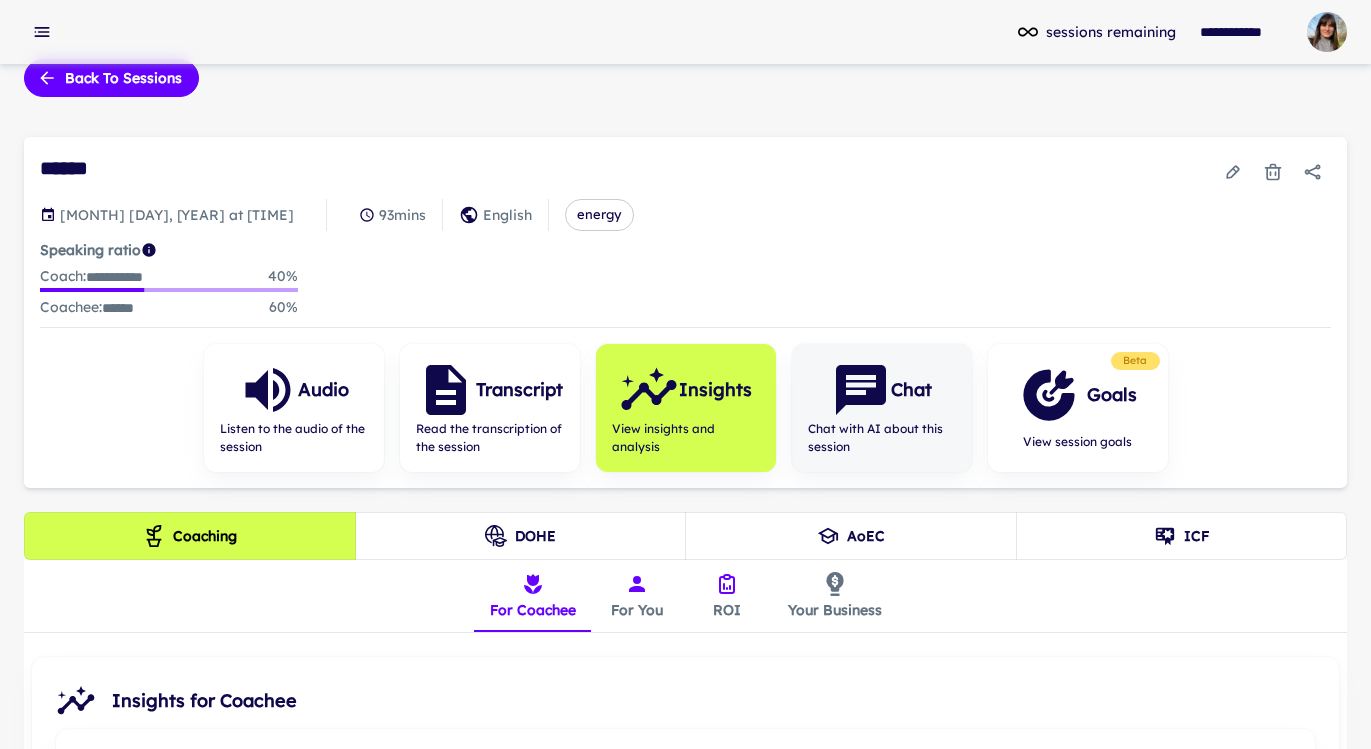 click at bounding box center [861, 390] 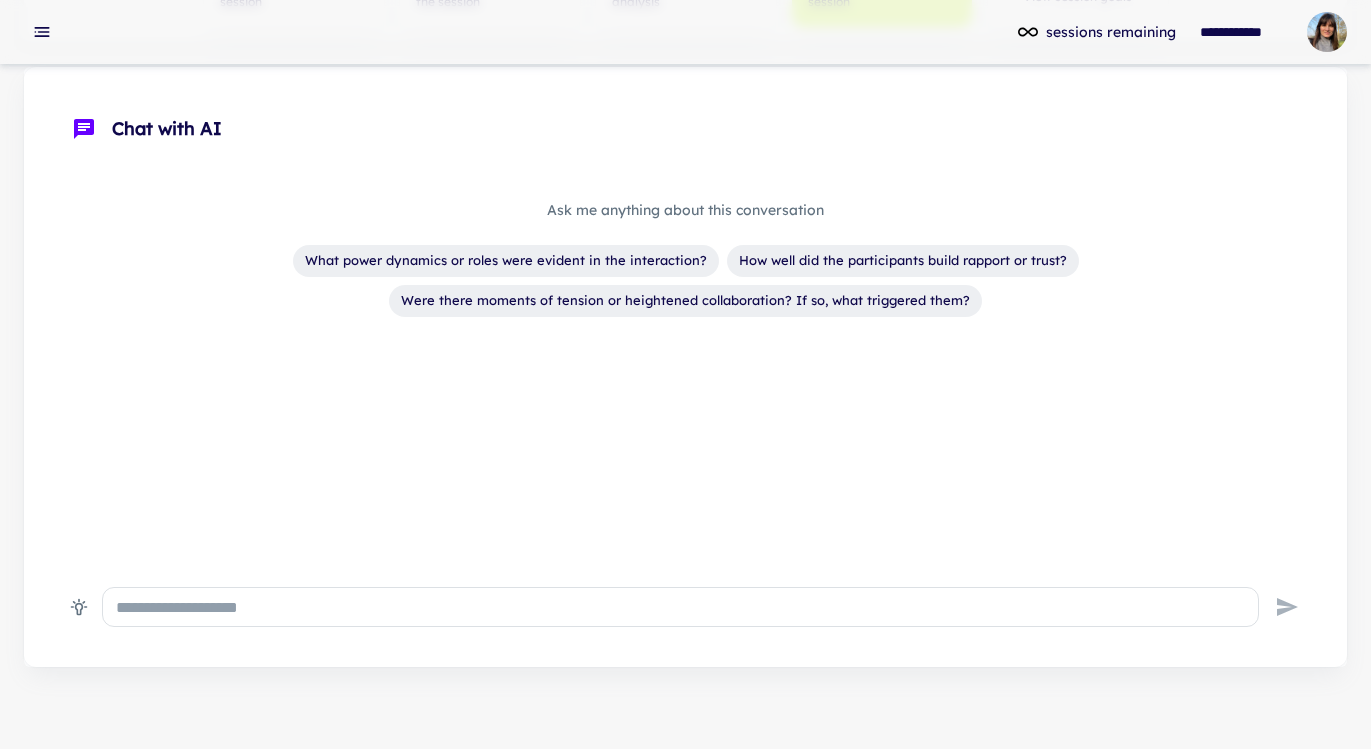 scroll, scrollTop: 495, scrollLeft: 0, axis: vertical 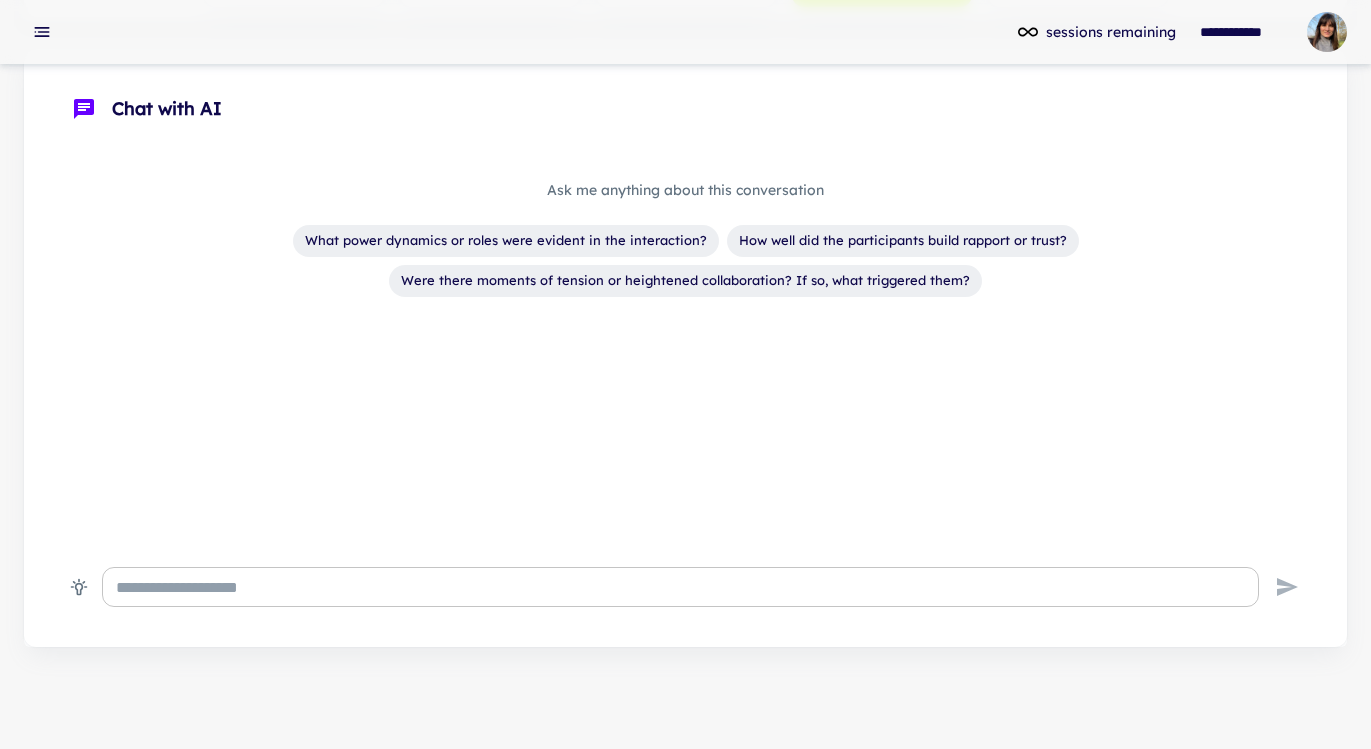 click at bounding box center [680, 587] 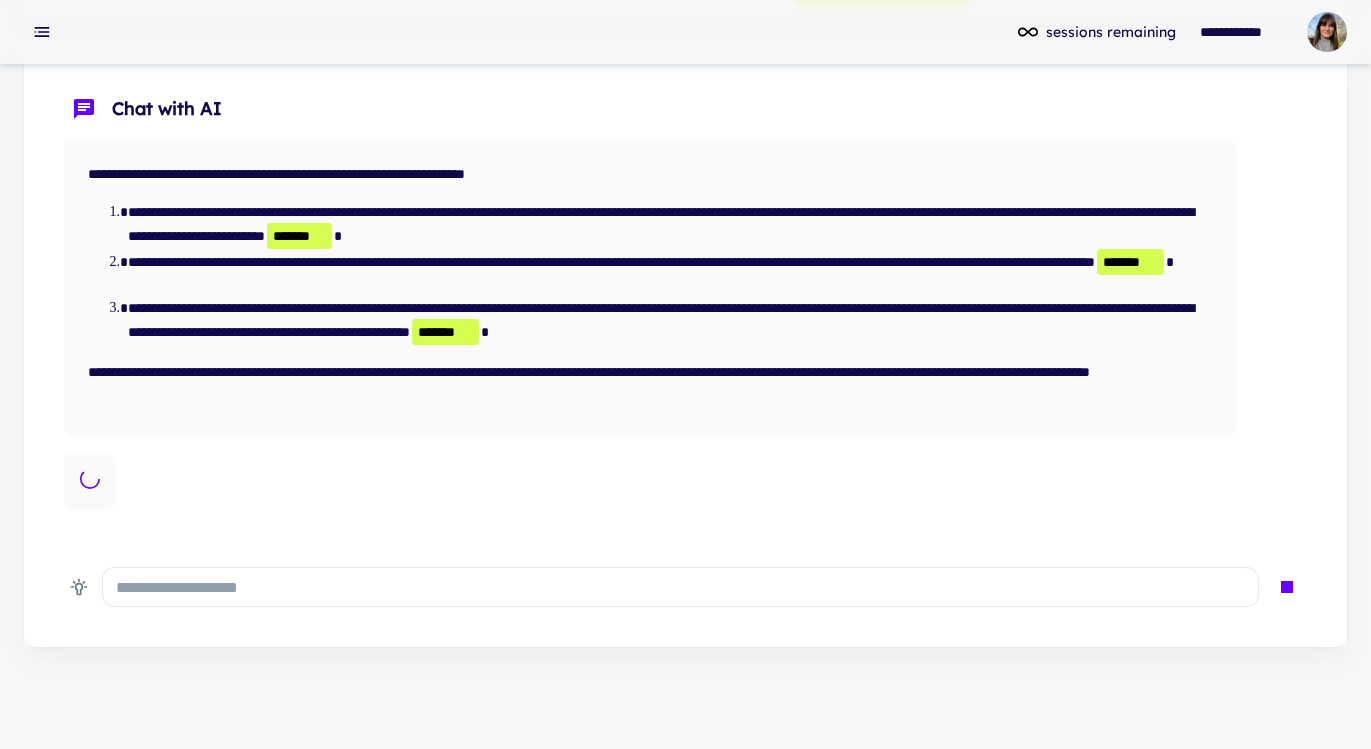 scroll, scrollTop: 4, scrollLeft: 0, axis: vertical 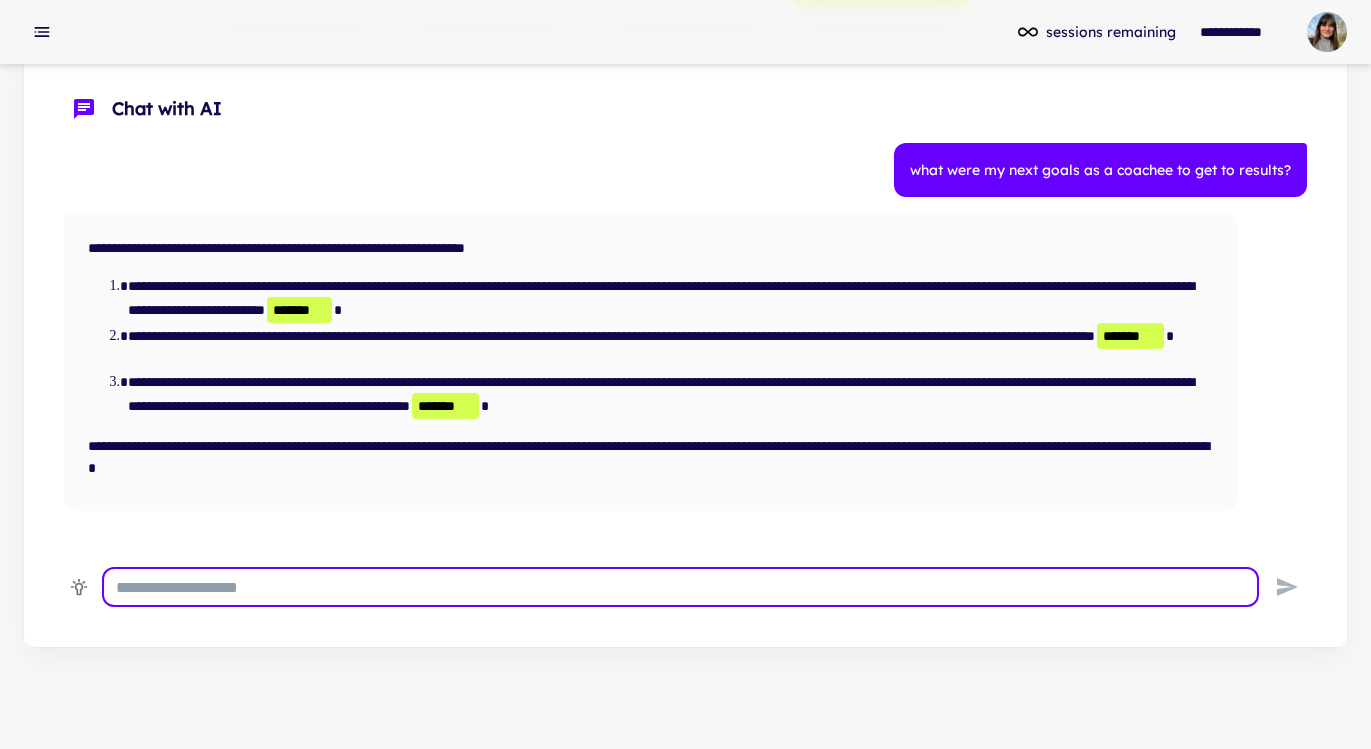 click at bounding box center [680, 587] 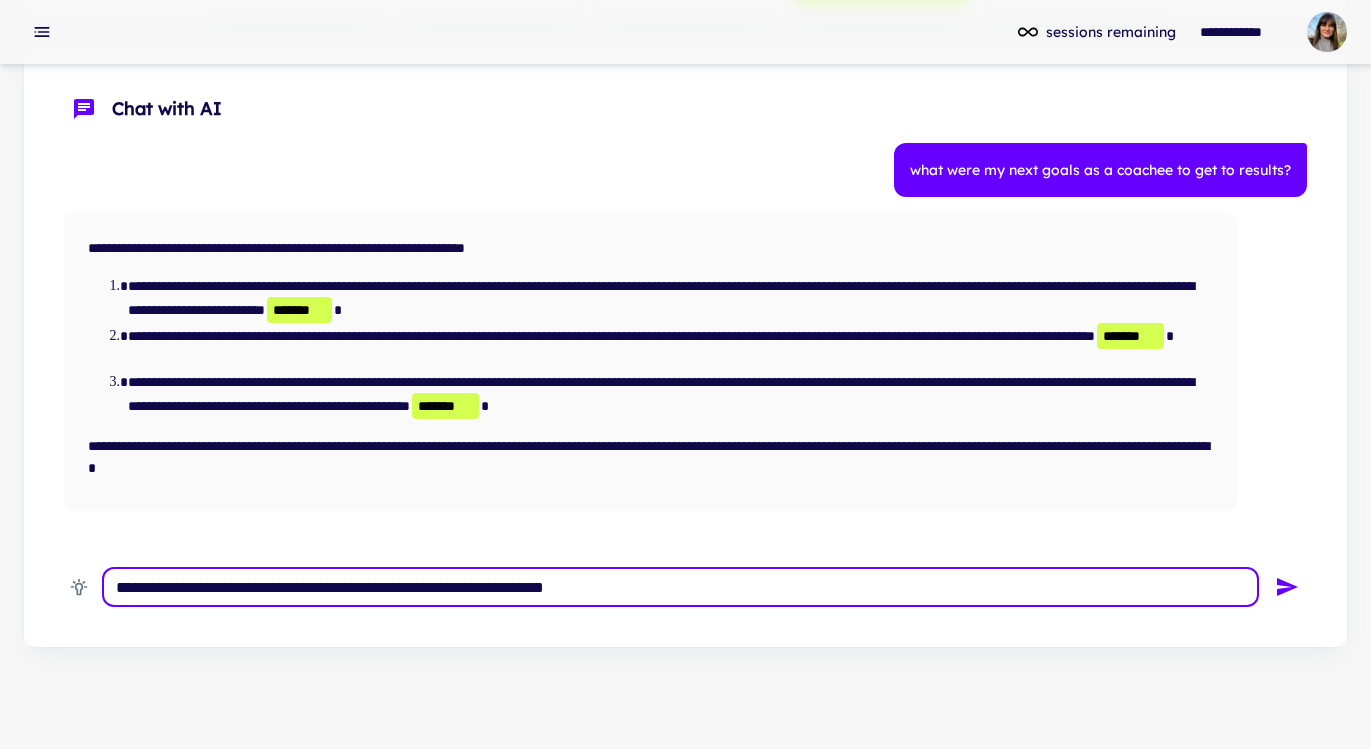 type on "**********" 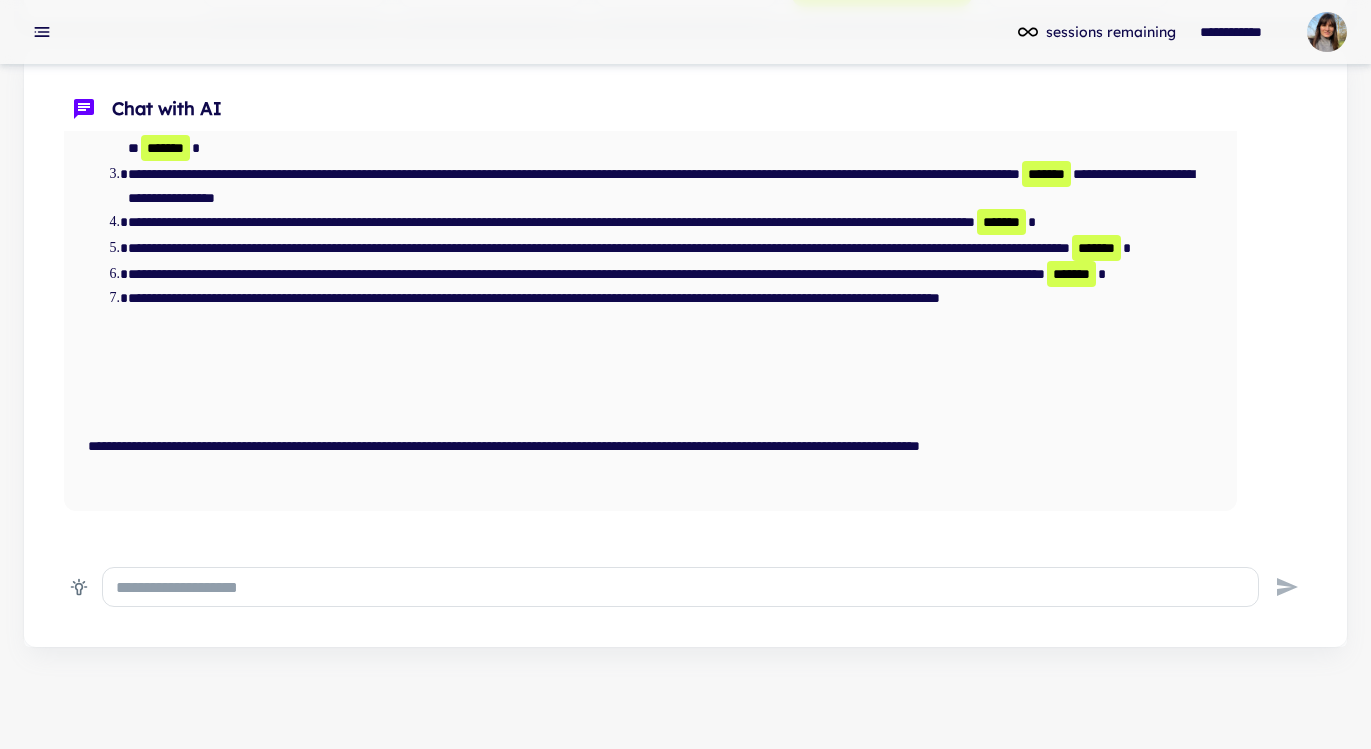 scroll, scrollTop: 576, scrollLeft: 0, axis: vertical 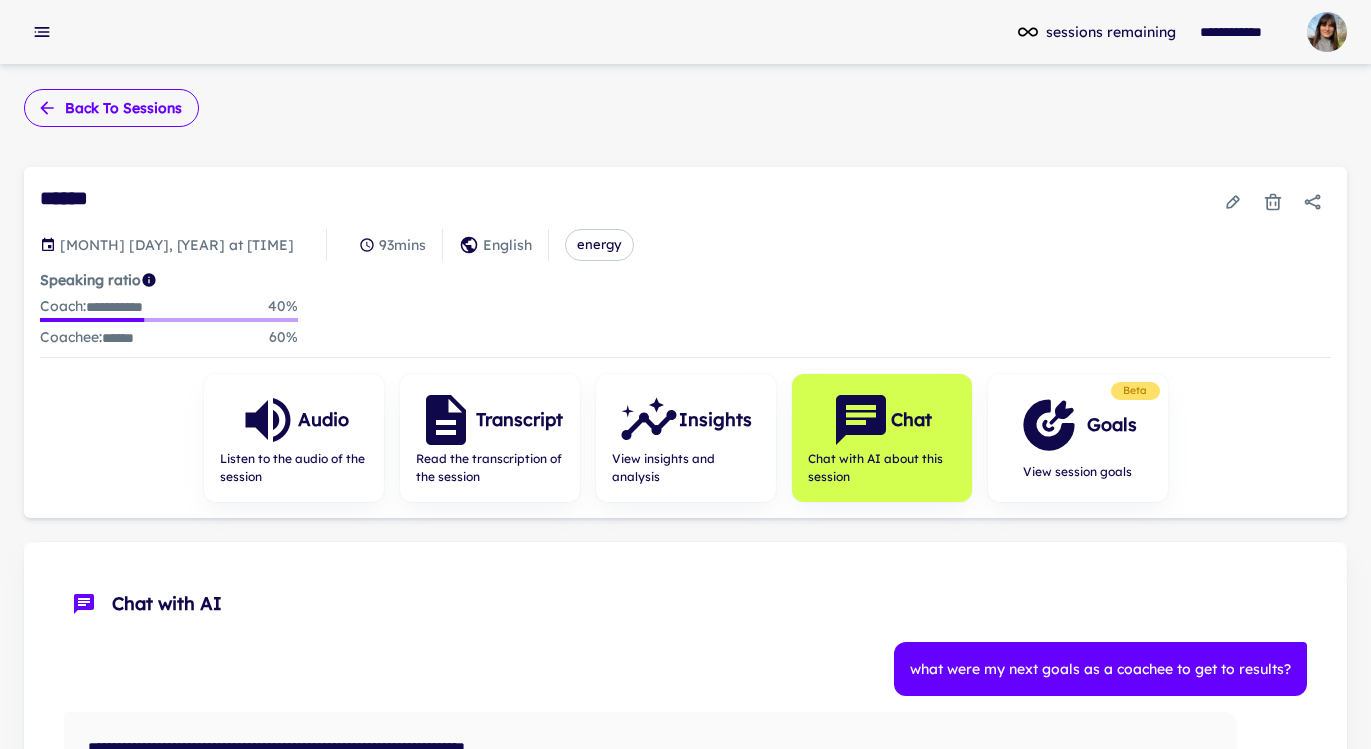 click on "Back to sessions" at bounding box center (111, 108) 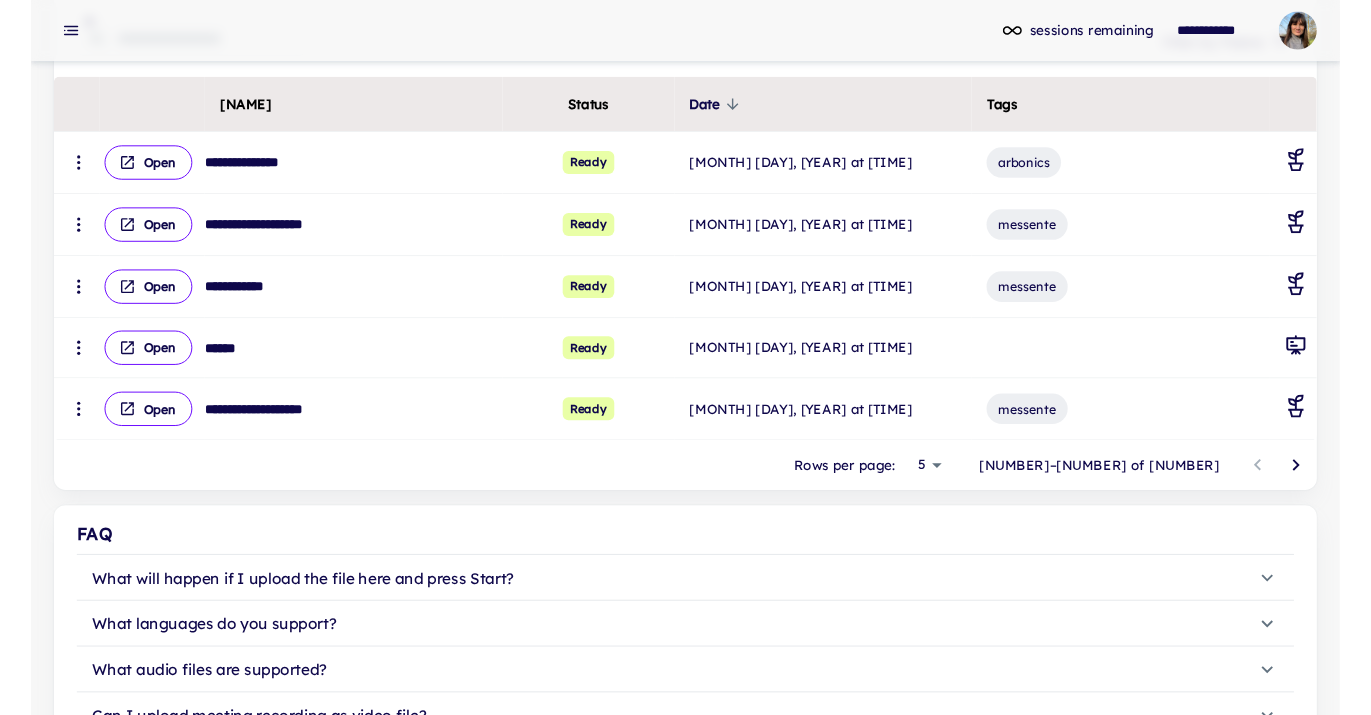 scroll, scrollTop: 305, scrollLeft: 0, axis: vertical 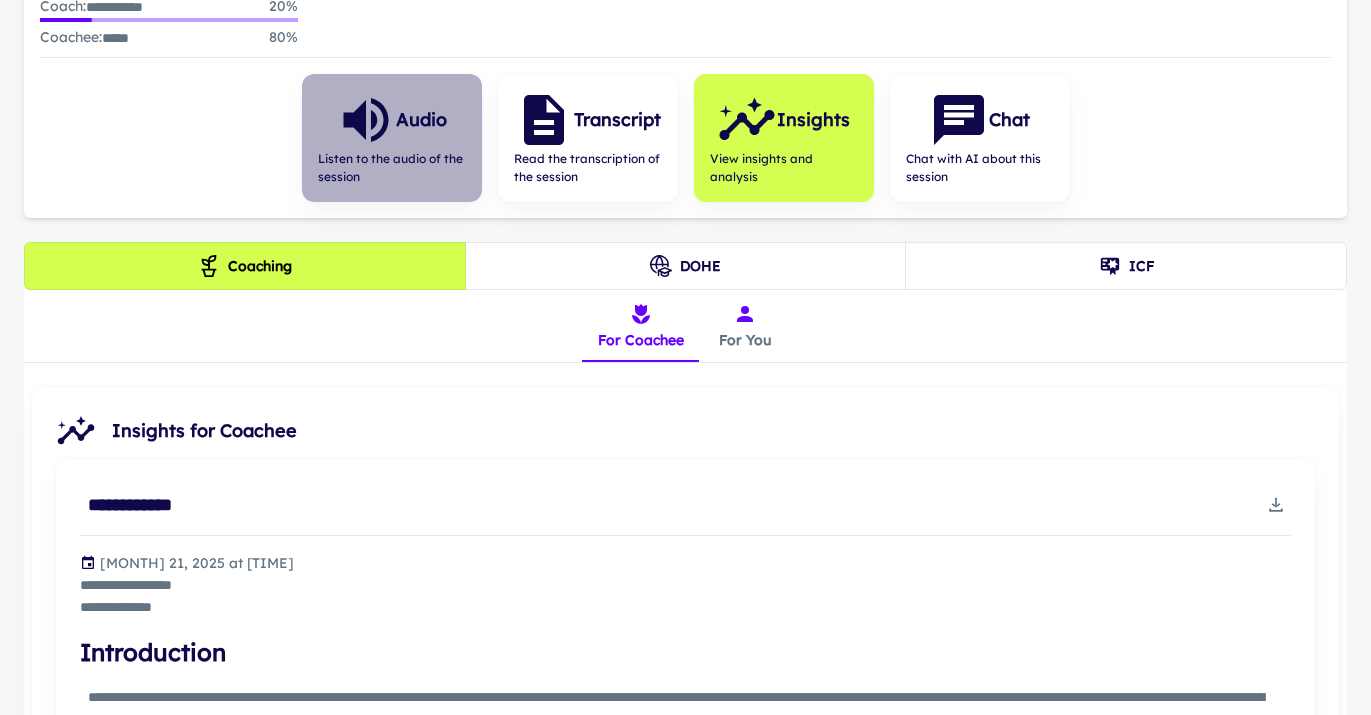 click on "Audio Listen to the audio of the session" at bounding box center (392, 138) 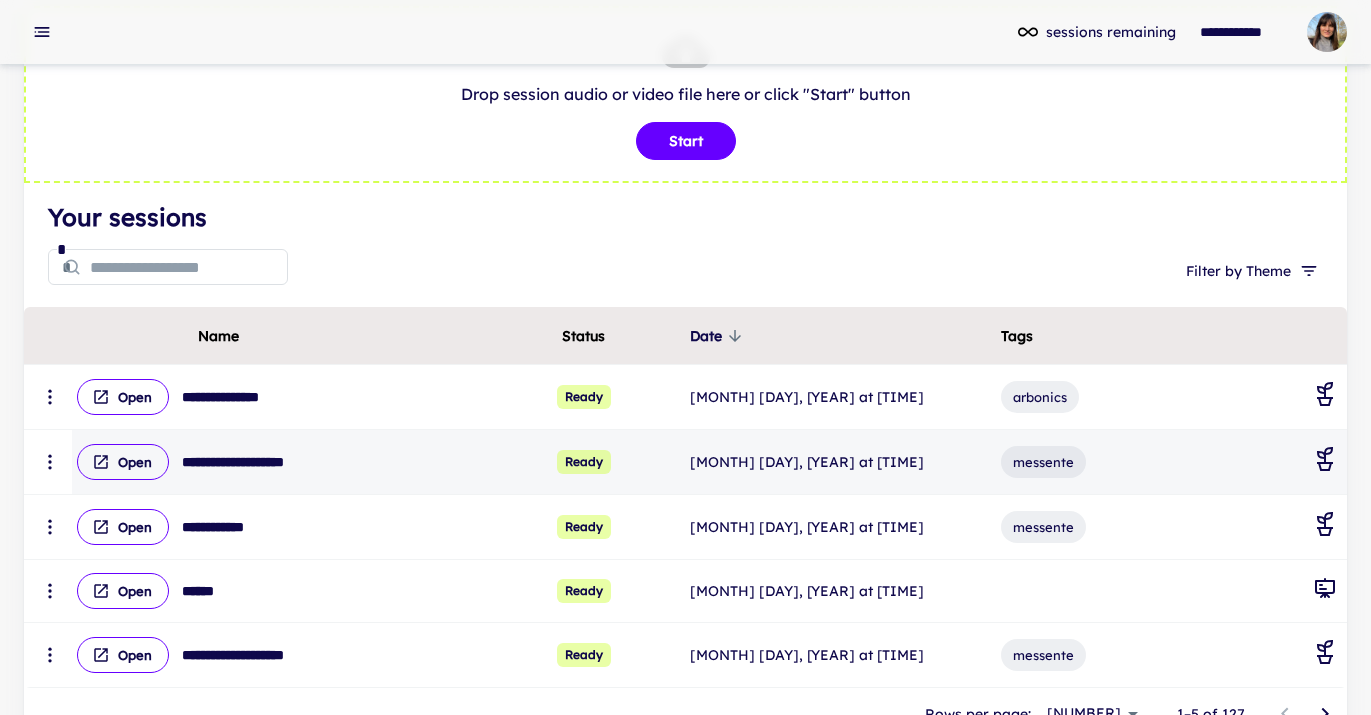 scroll, scrollTop: 103, scrollLeft: 0, axis: vertical 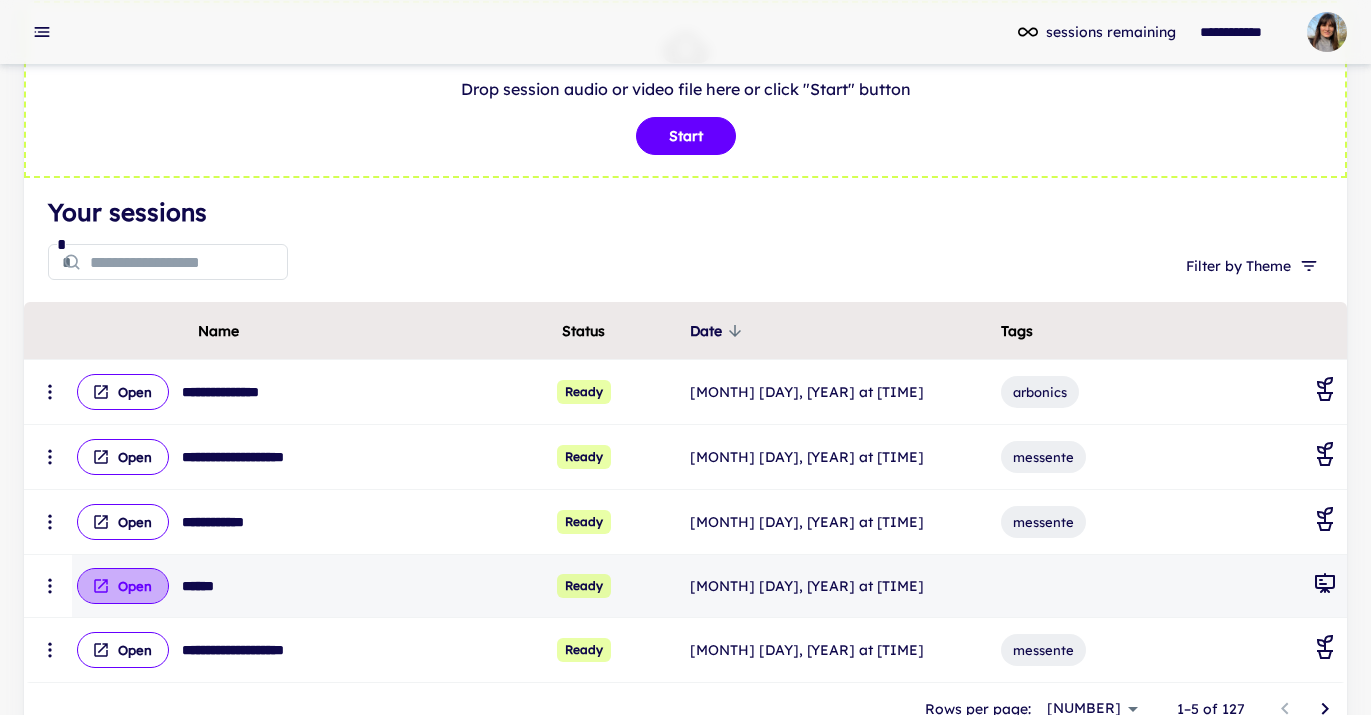 click on "Open" at bounding box center (123, 392) 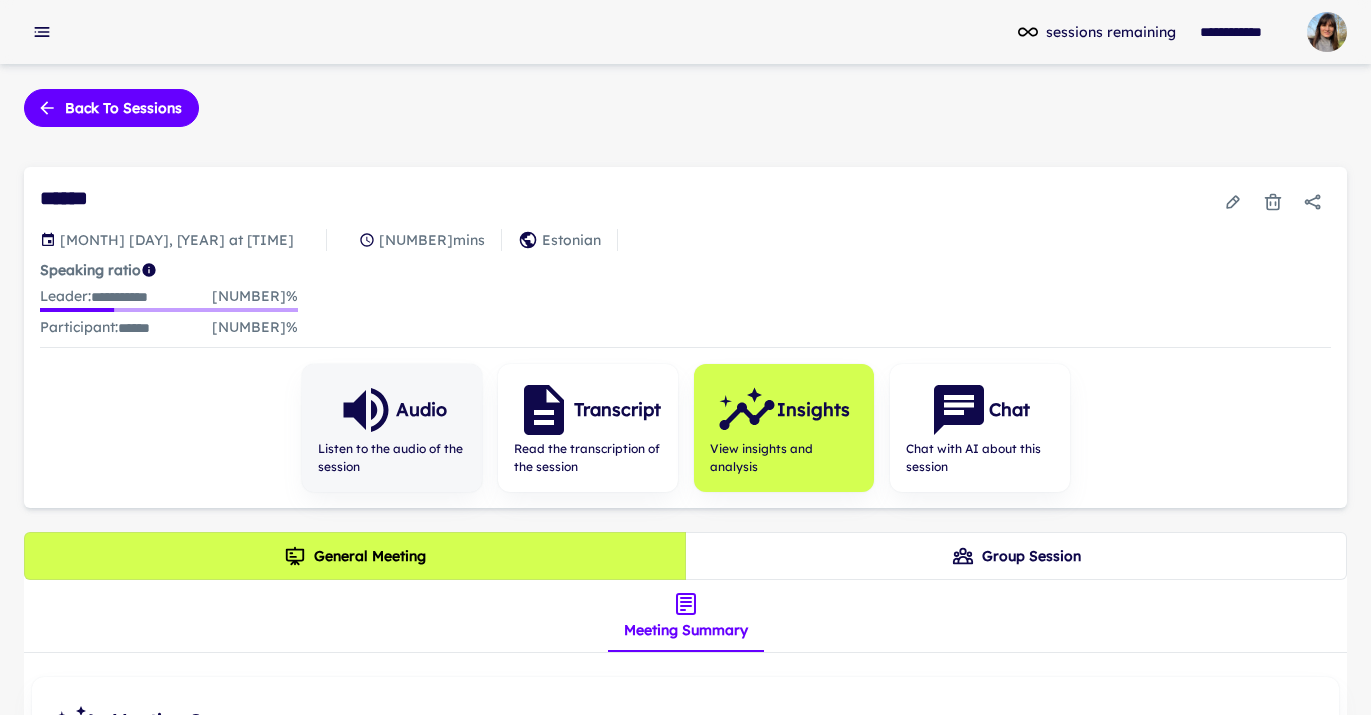 click on "Audio" at bounding box center (421, 410) 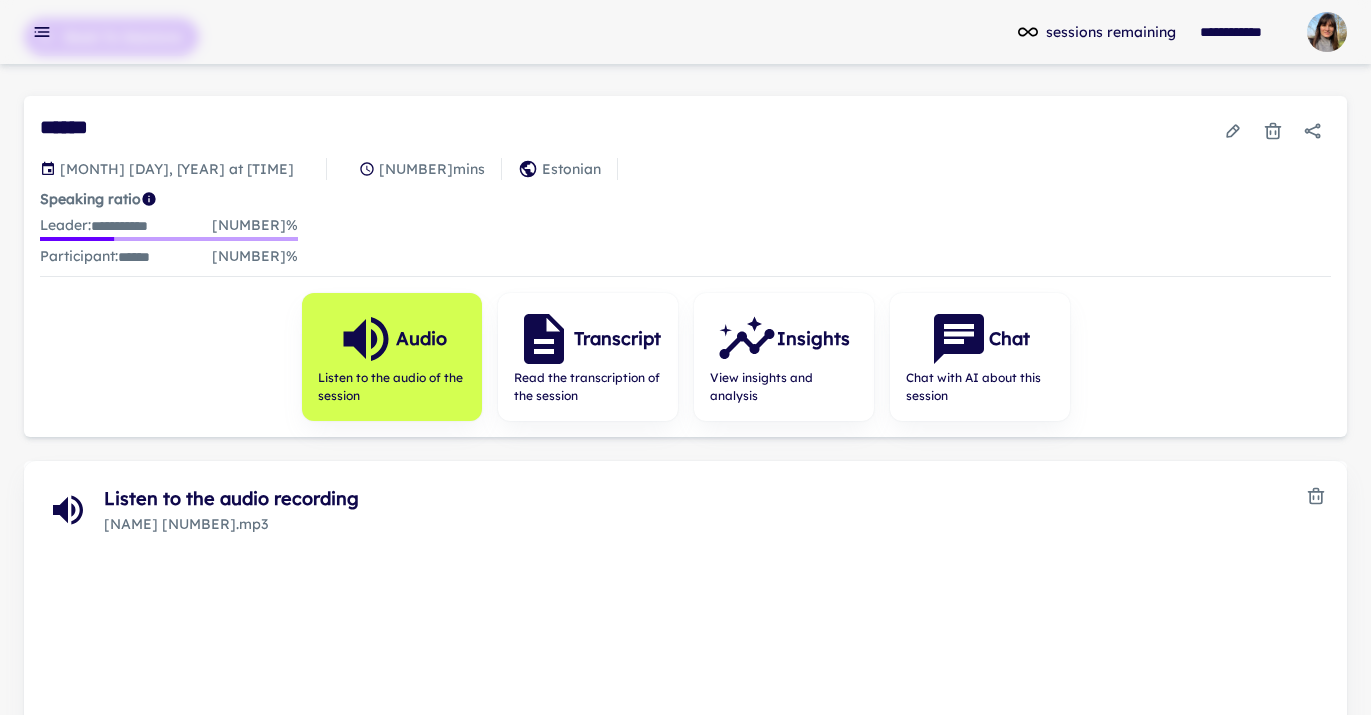 scroll, scrollTop: 75, scrollLeft: 0, axis: vertical 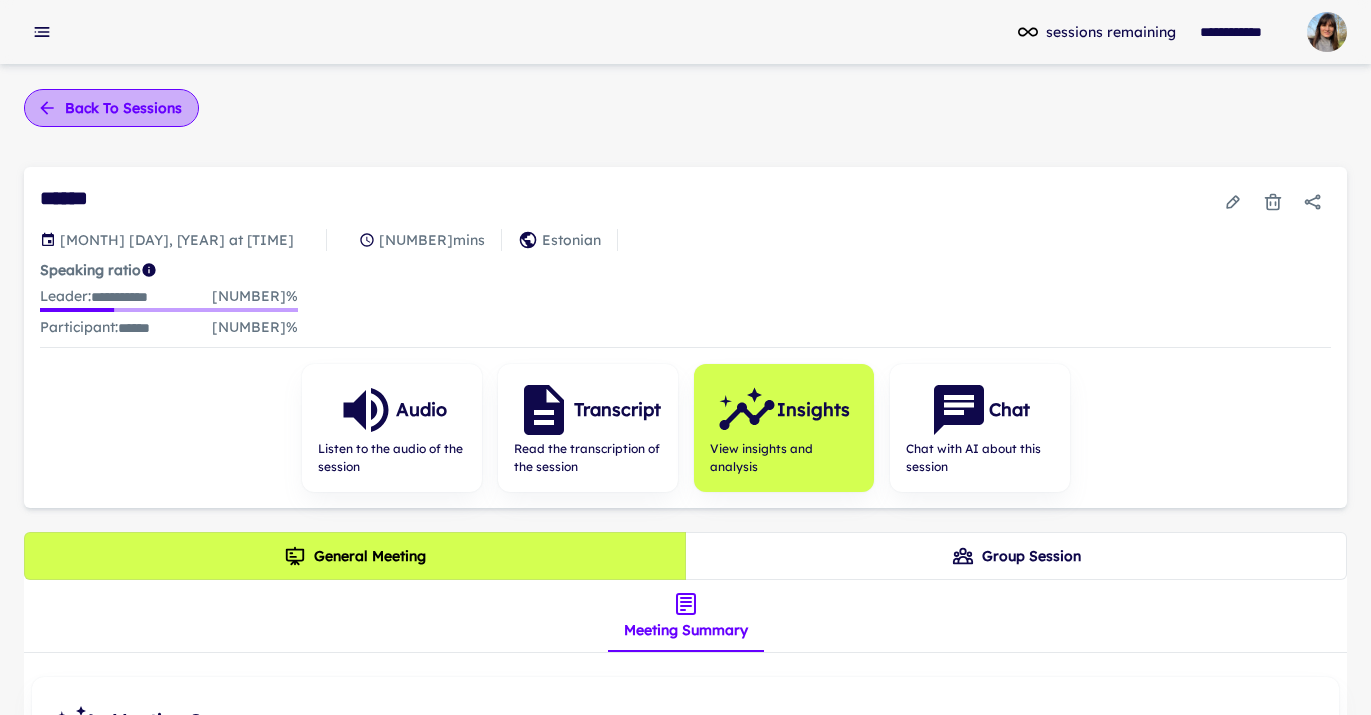 click on "Back to sessions" at bounding box center [111, 108] 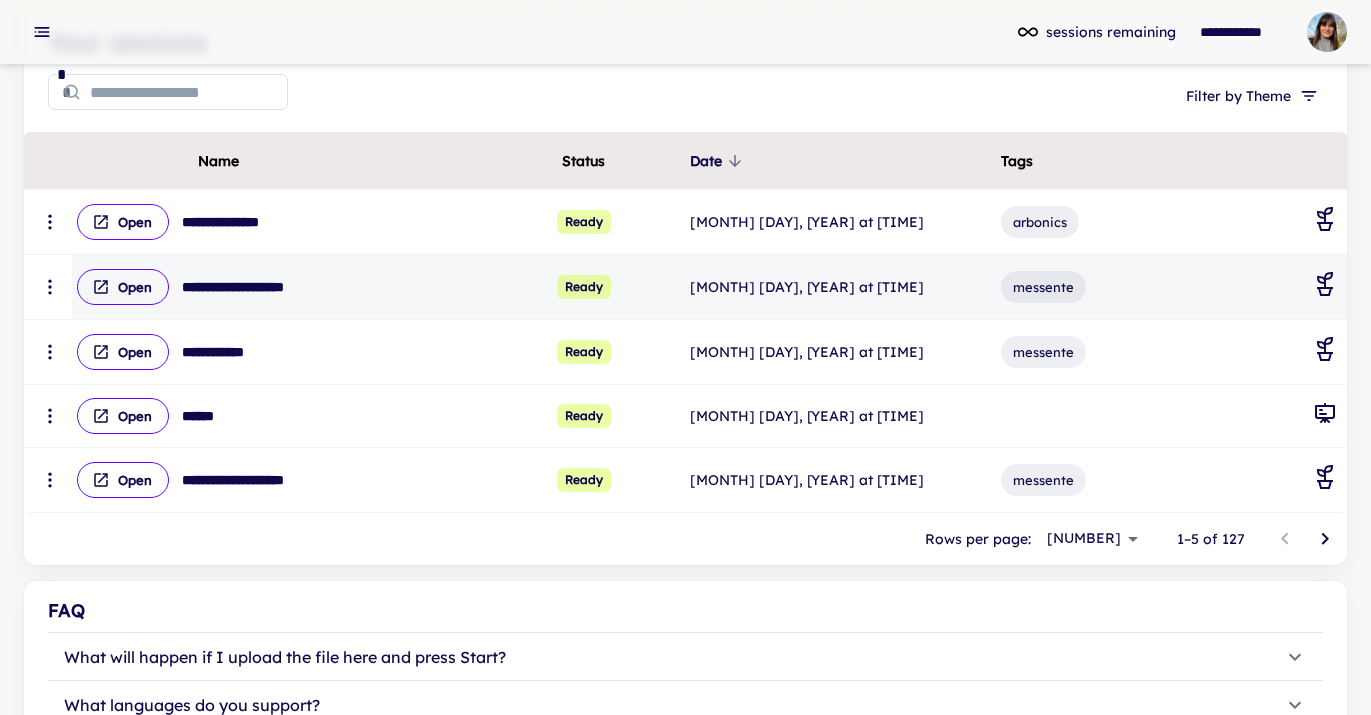 scroll, scrollTop: 276, scrollLeft: 0, axis: vertical 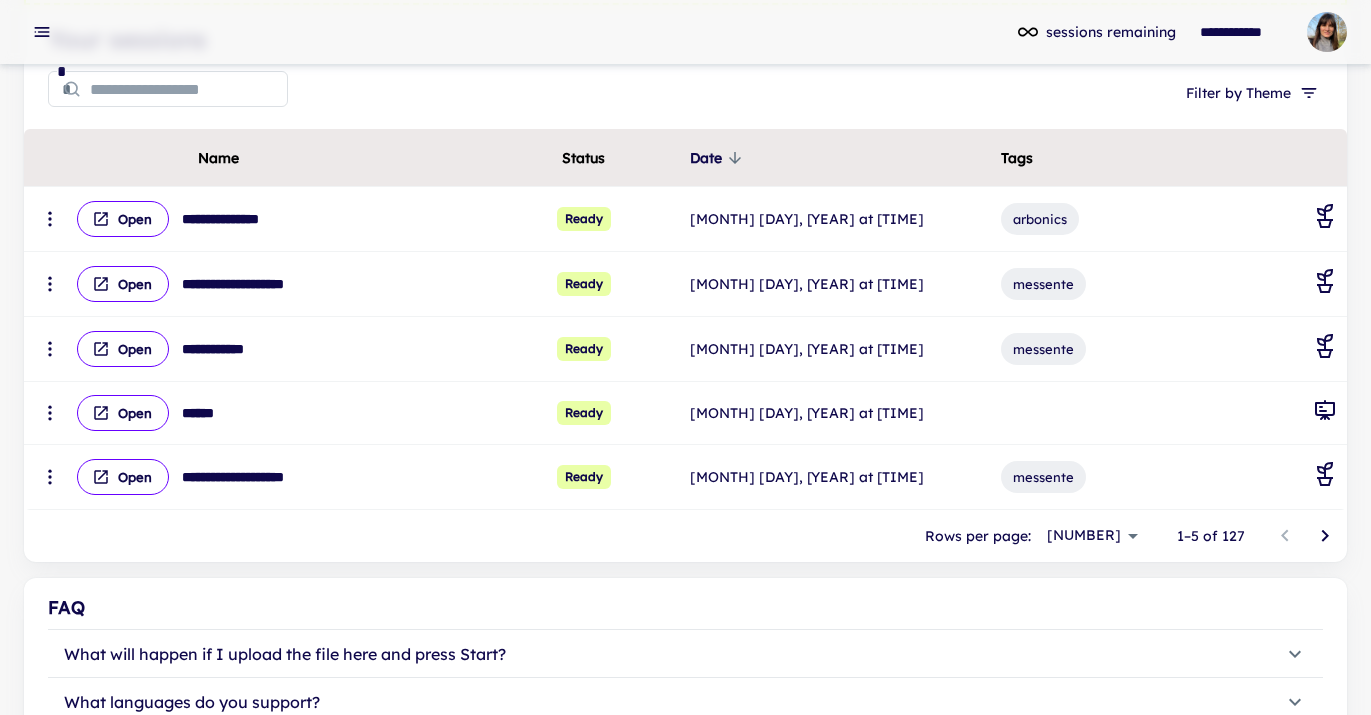 click at bounding box center (1325, 536) 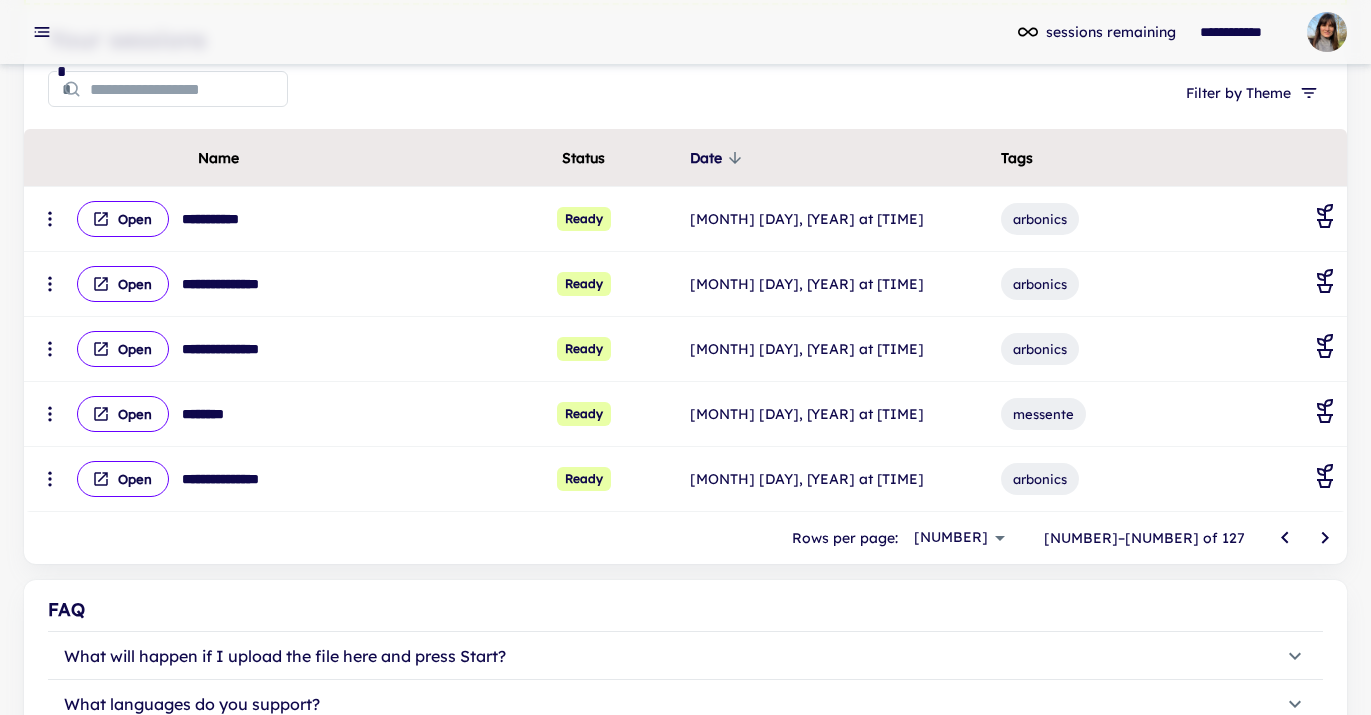 click at bounding box center [1325, 538] 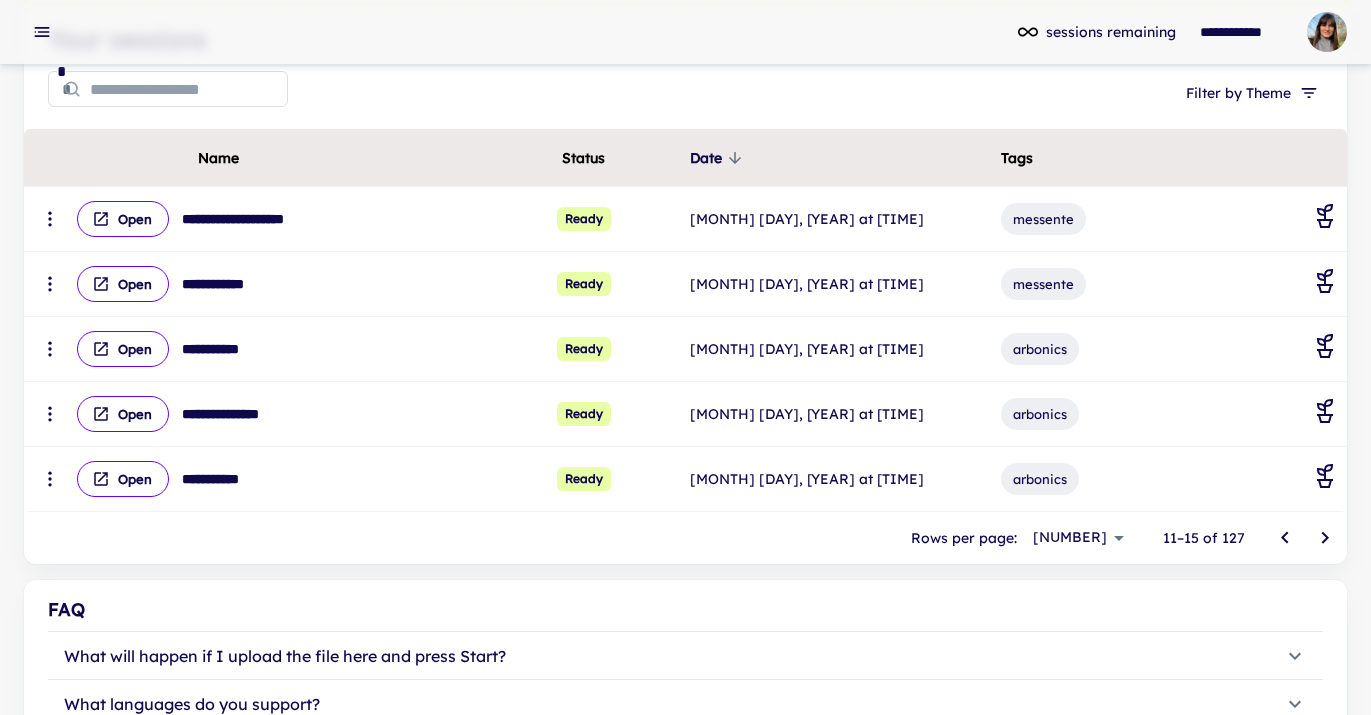 click at bounding box center (1325, 538) 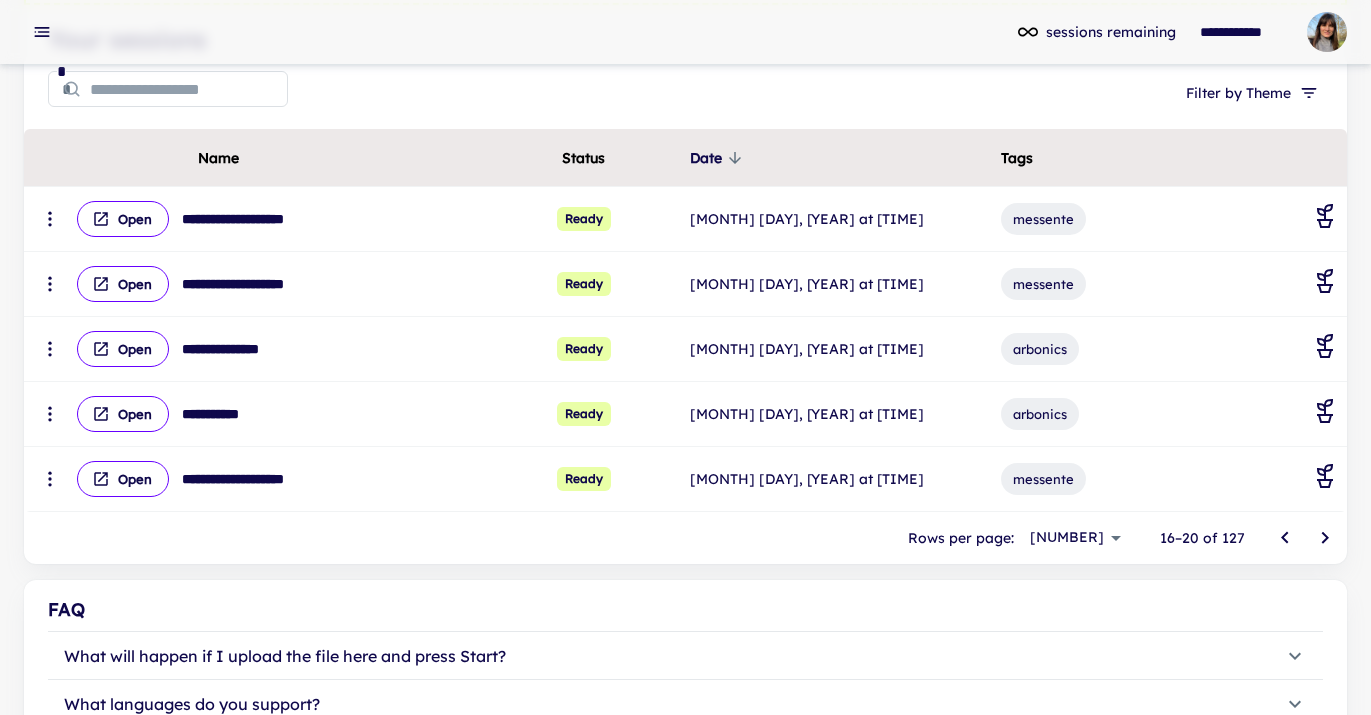 click at bounding box center (1325, 538) 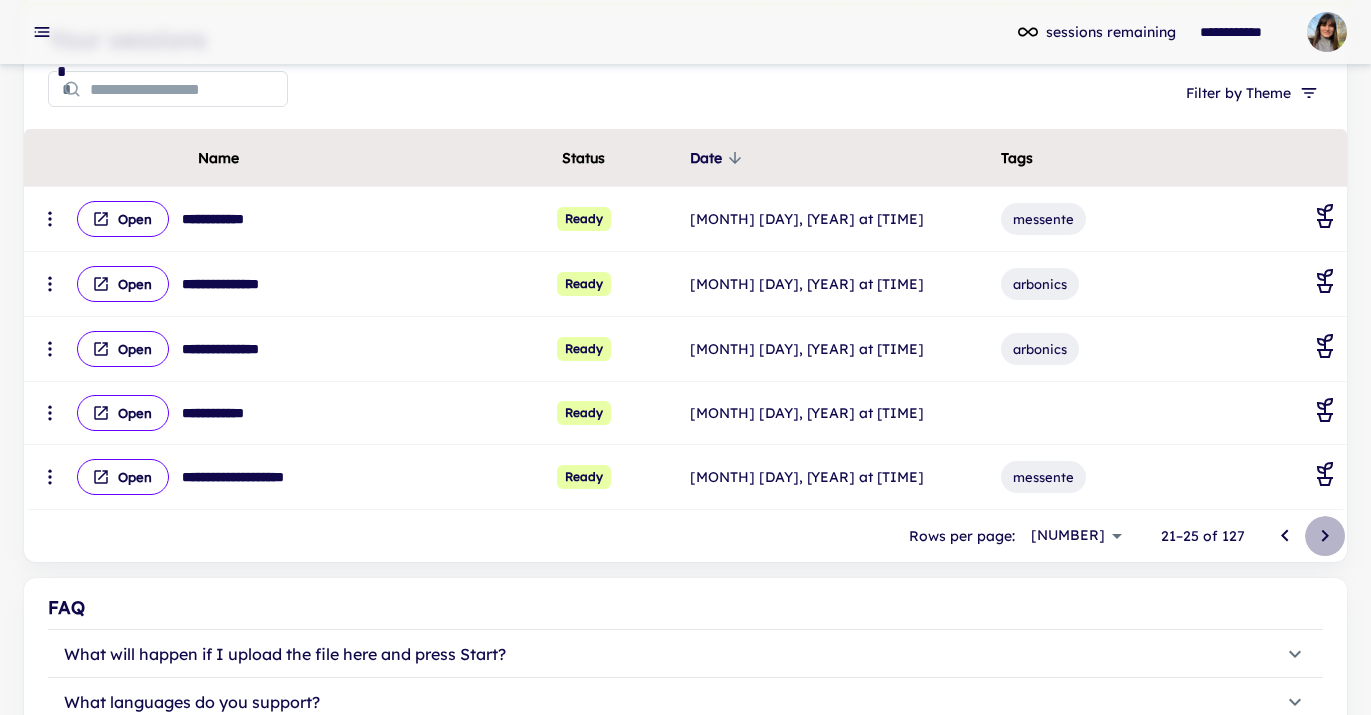 click at bounding box center (1325, 536) 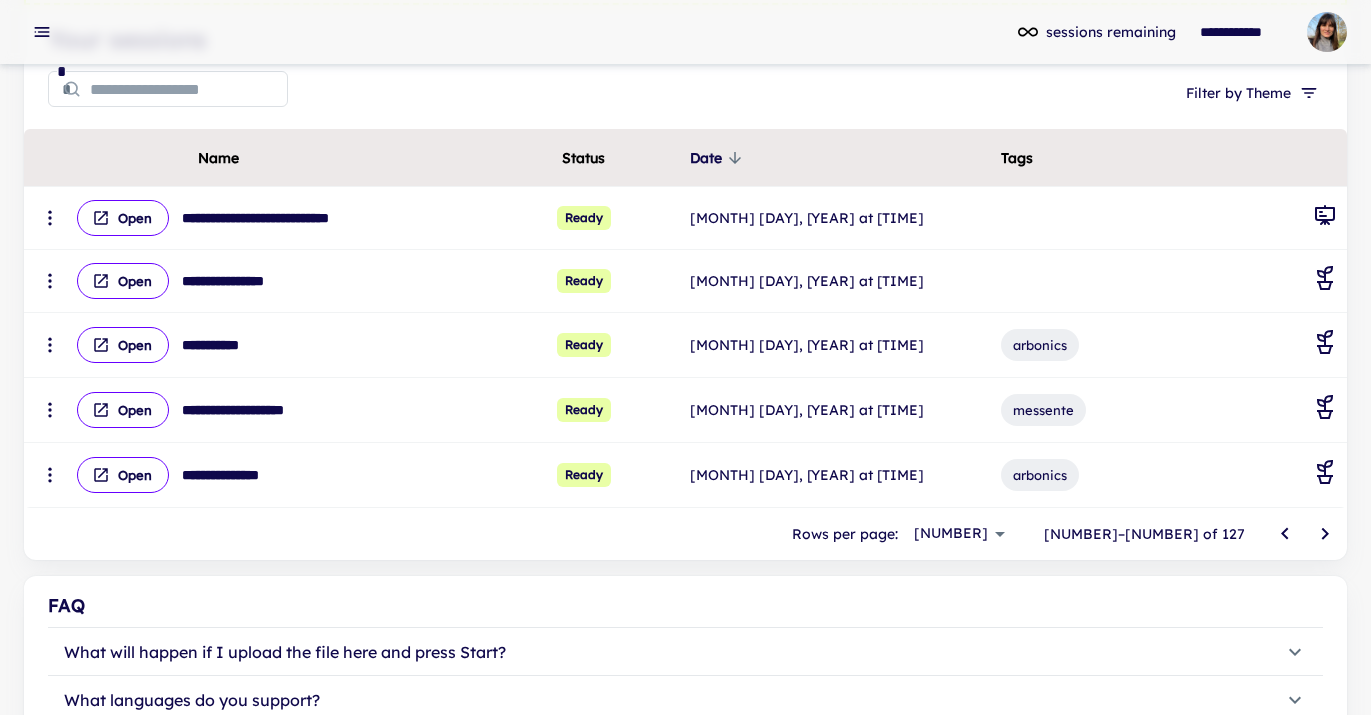 click at bounding box center [1325, 534] 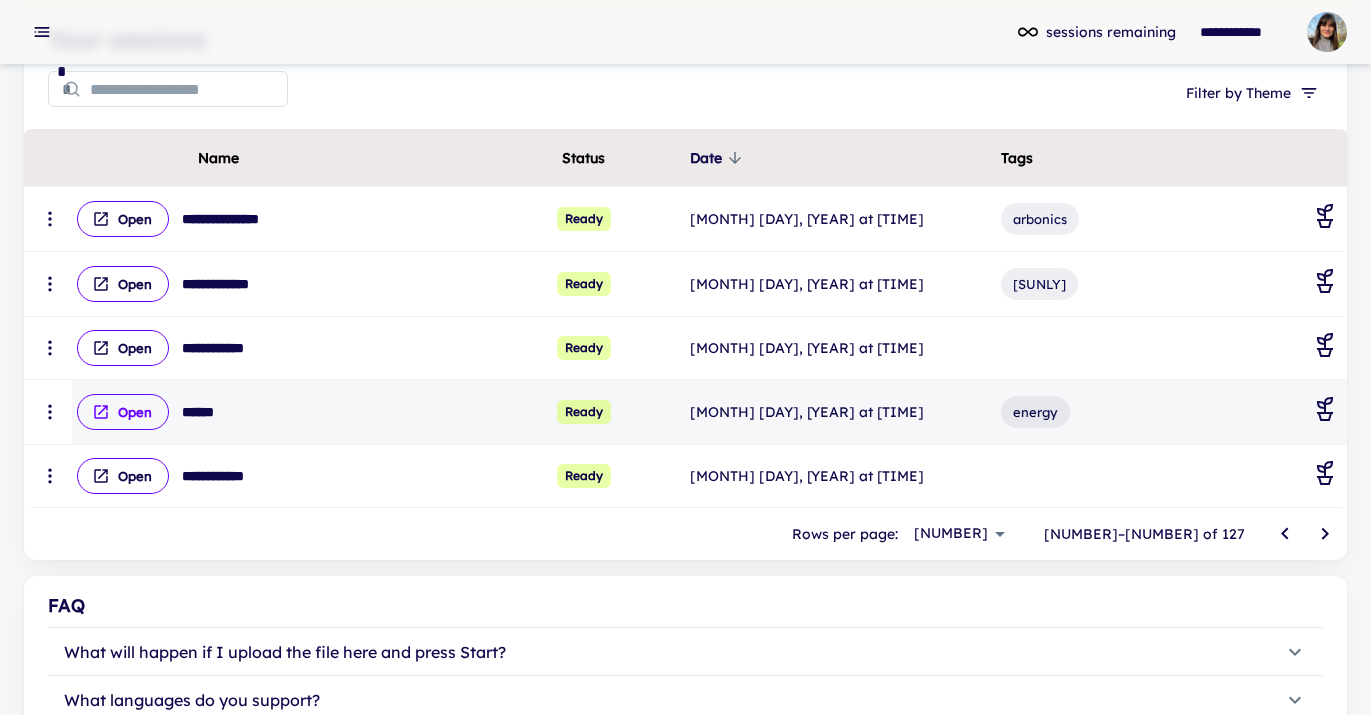 click on "Open" at bounding box center [123, 219] 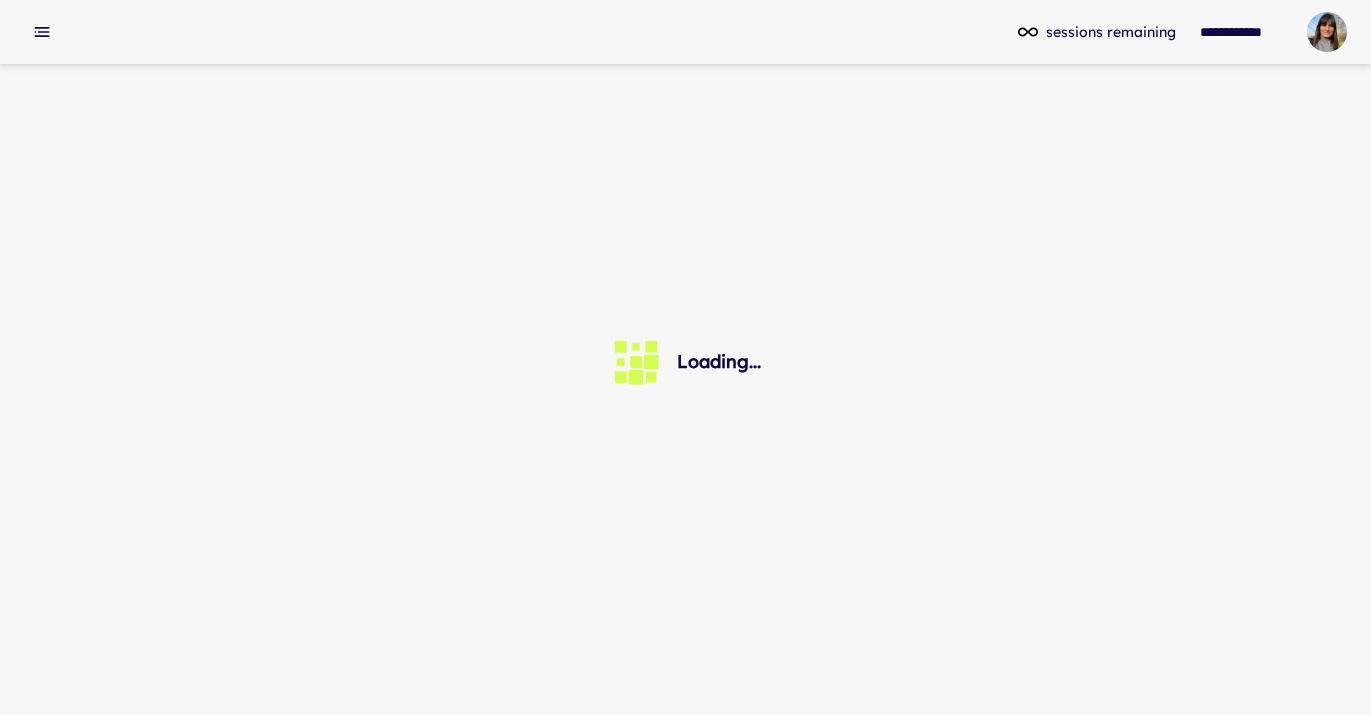 scroll, scrollTop: 0, scrollLeft: 0, axis: both 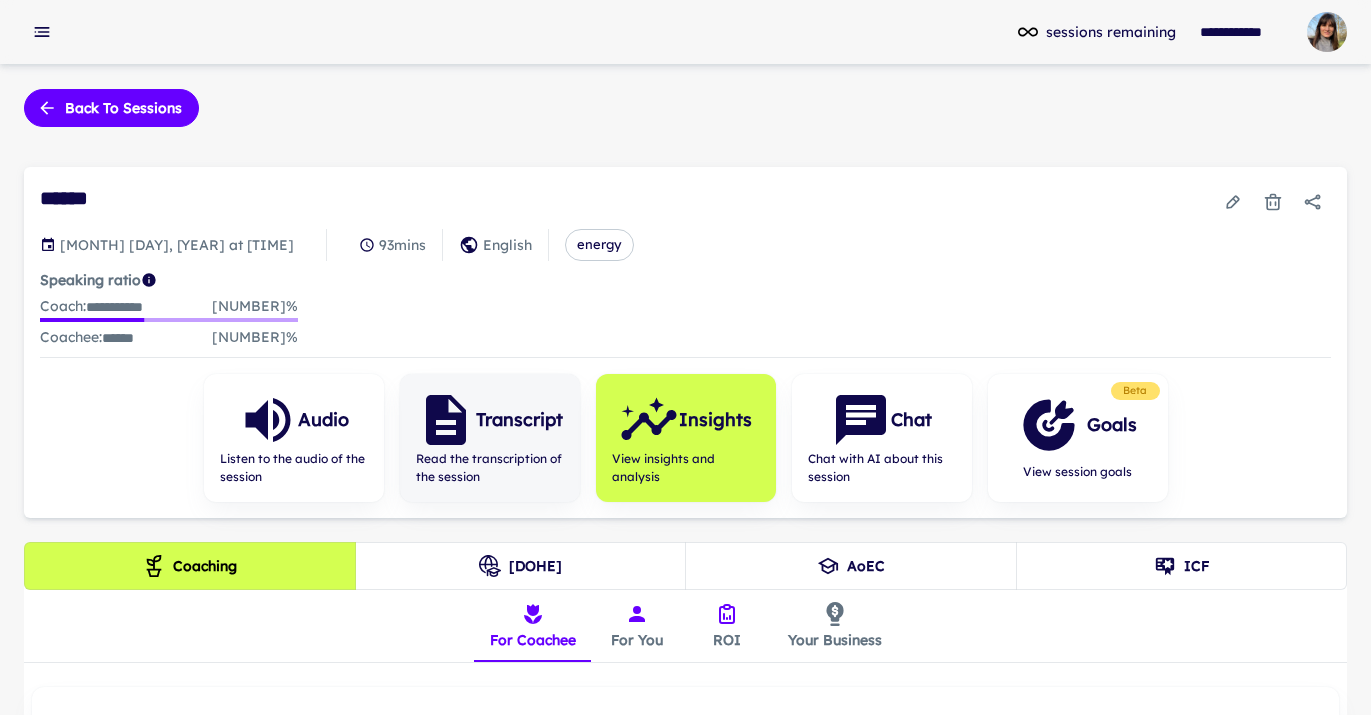 click on "Transcript" at bounding box center (293, 420) 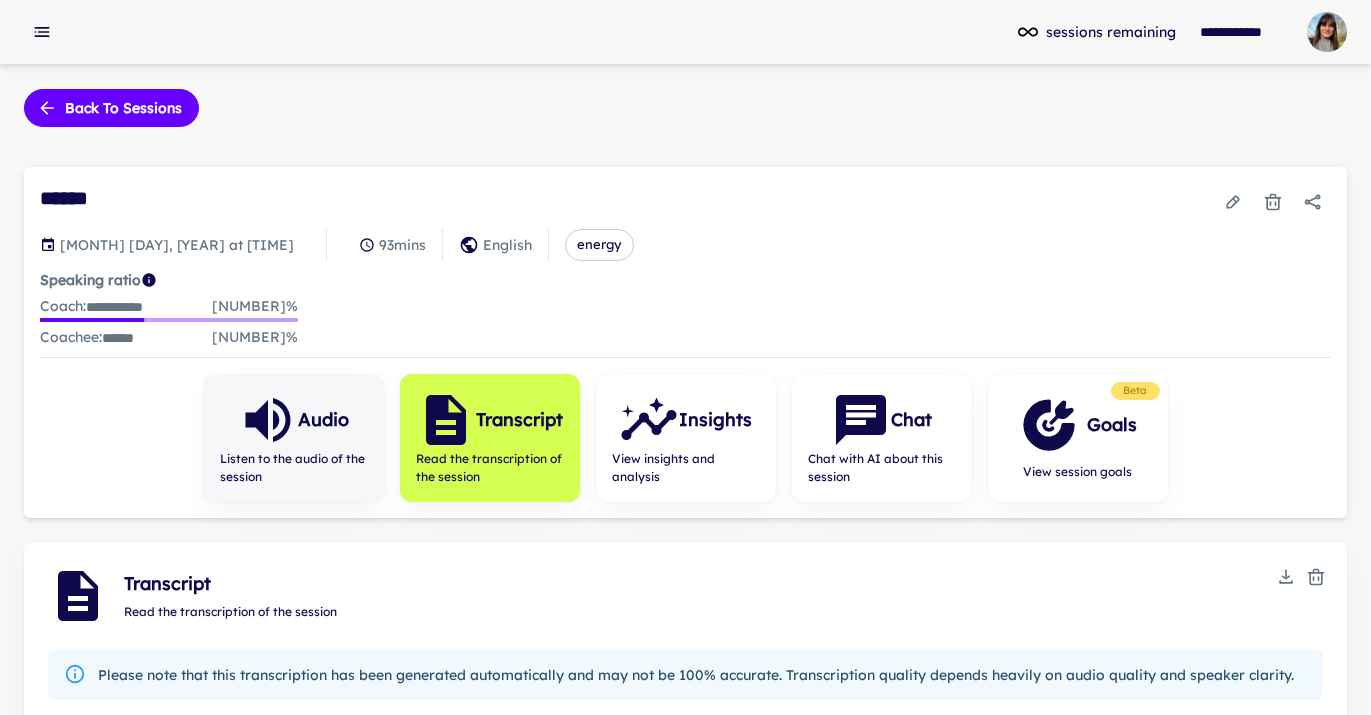 click on "Listen to the audio of the session" at bounding box center [294, 468] 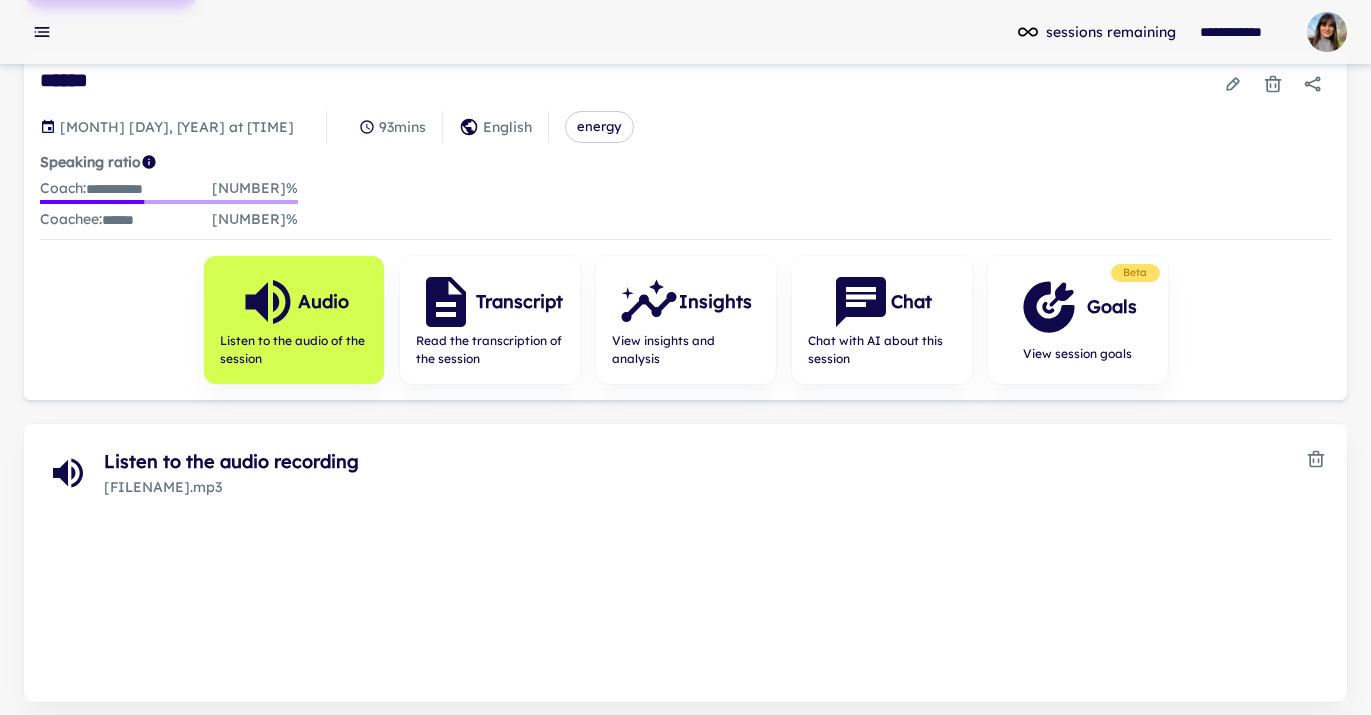 scroll, scrollTop: 199, scrollLeft: 0, axis: vertical 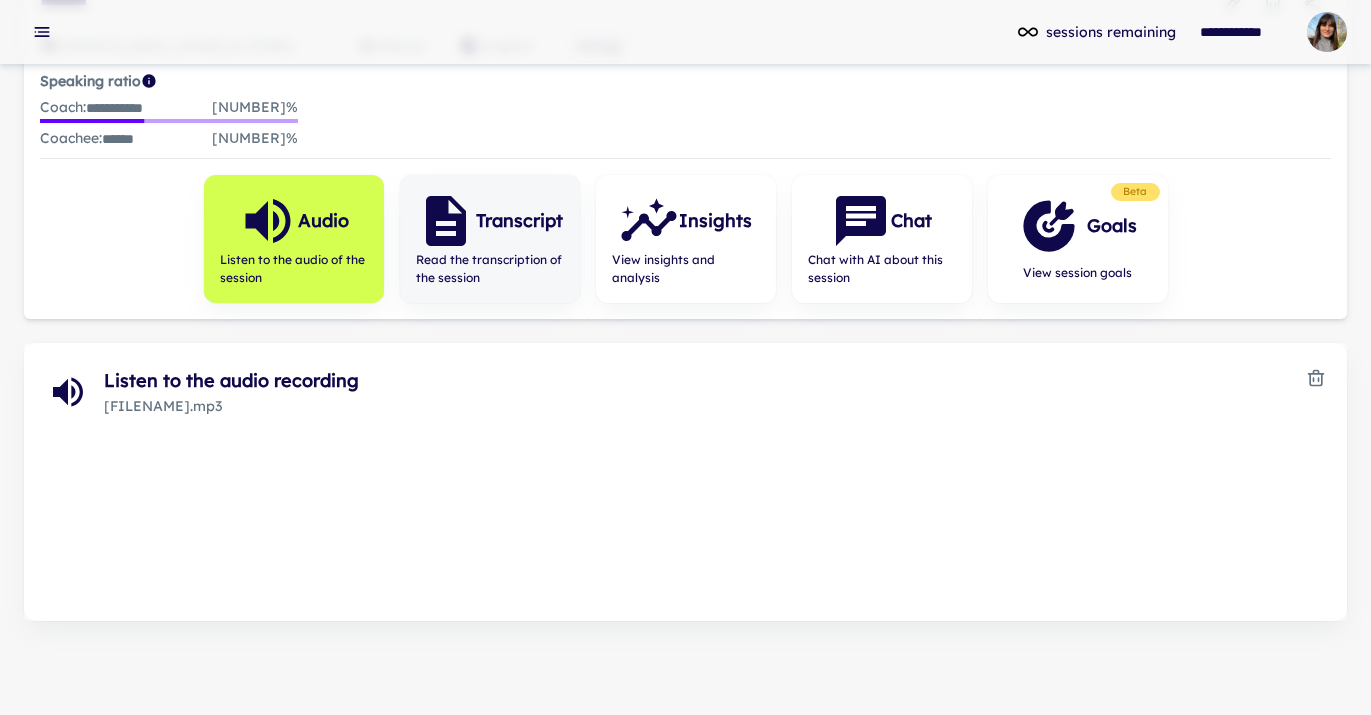 click on "Read the transcription of the session" at bounding box center (490, 269) 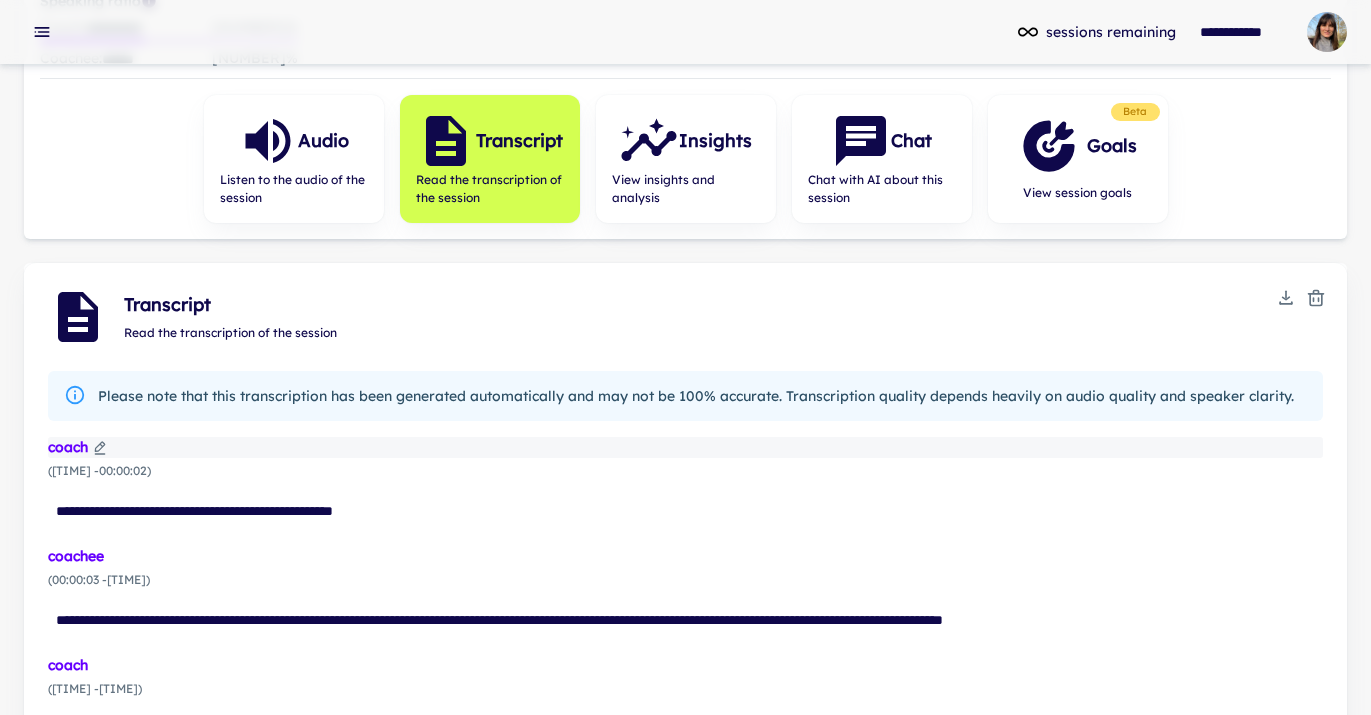 scroll, scrollTop: 0, scrollLeft: 0, axis: both 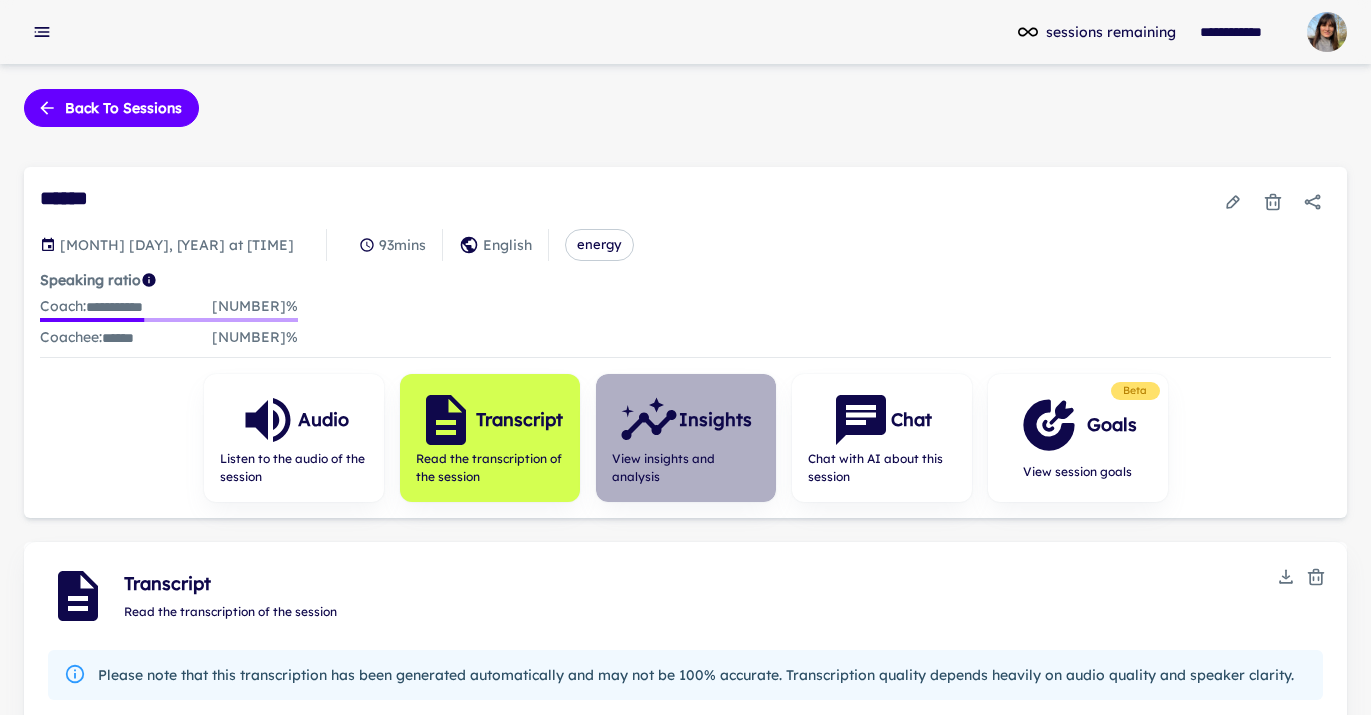 click on "Insights" at bounding box center [715, 420] 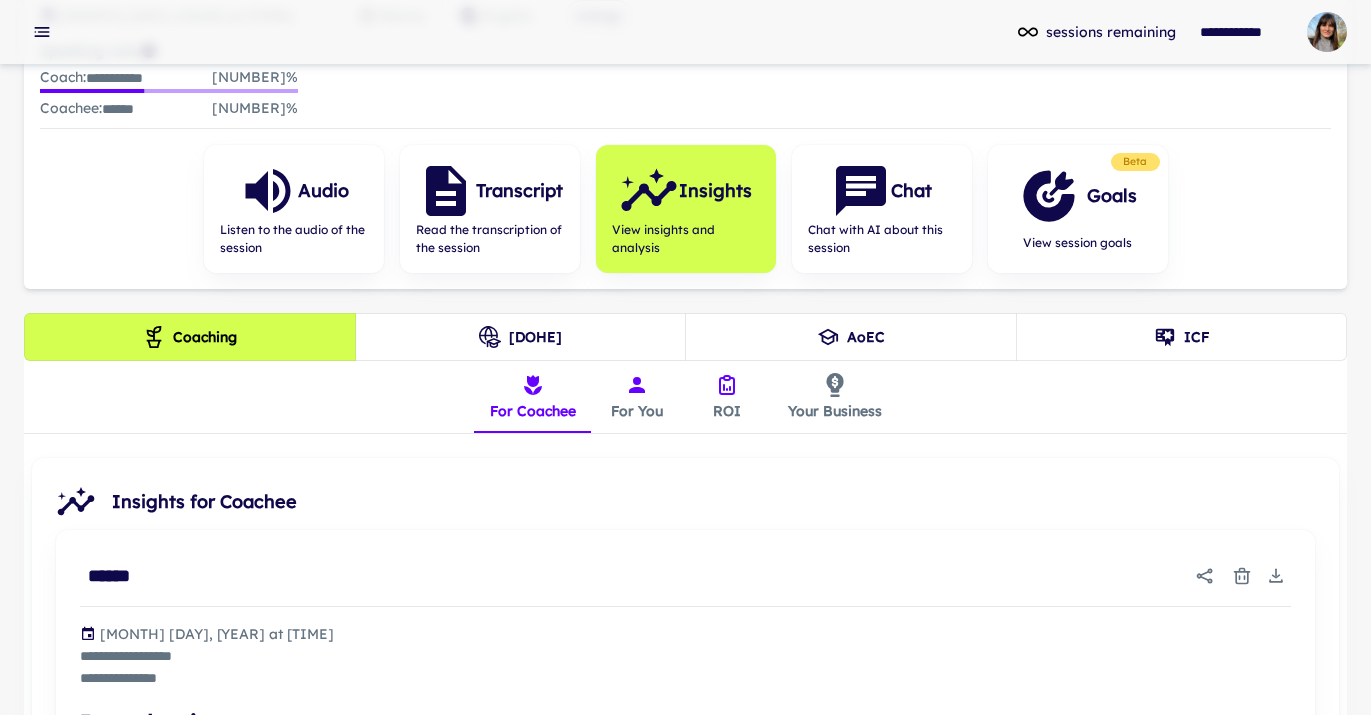 scroll, scrollTop: 210, scrollLeft: 0, axis: vertical 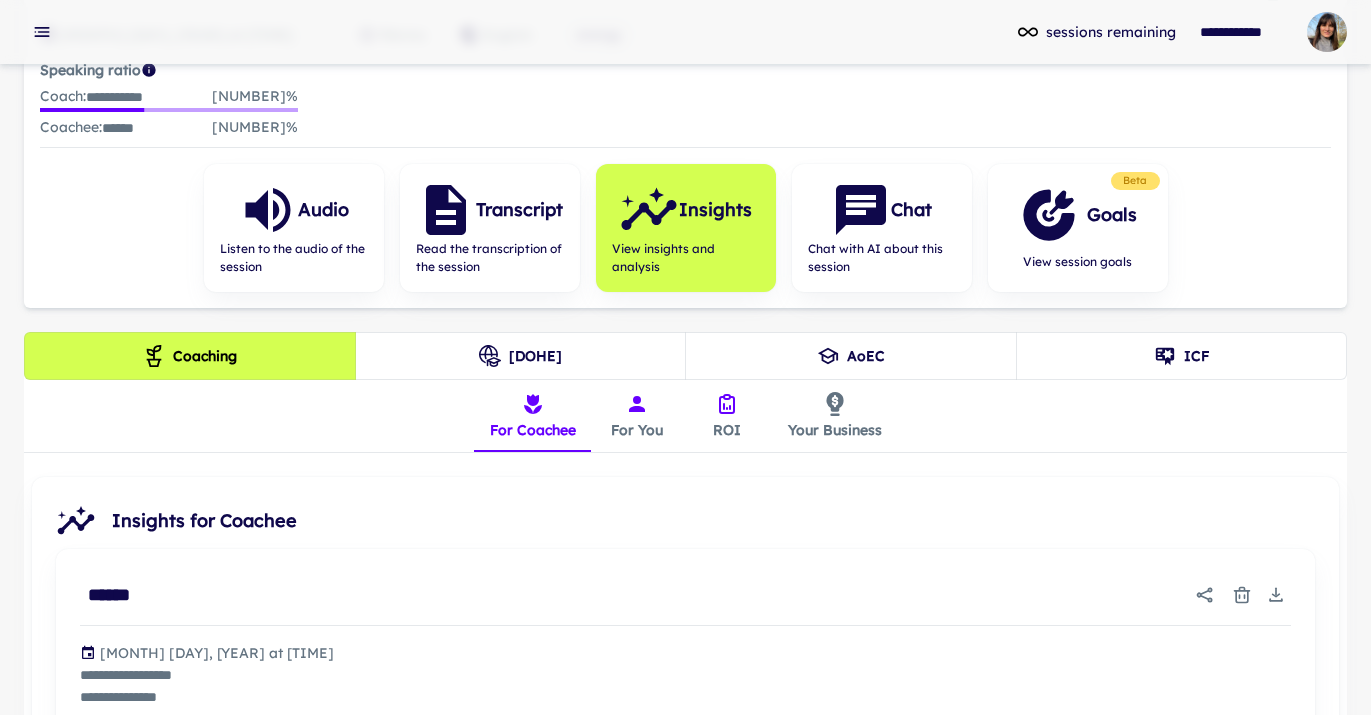 click on "For You" at bounding box center [637, 416] 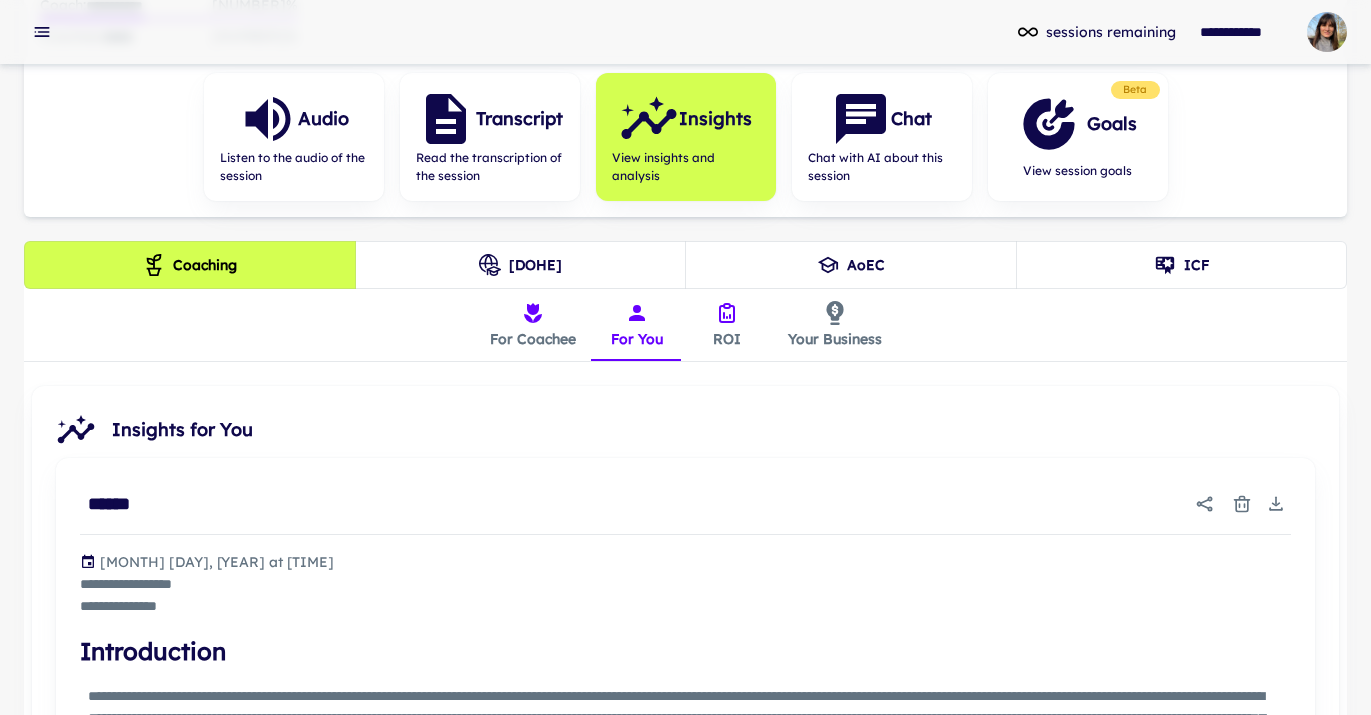 scroll, scrollTop: 286, scrollLeft: 0, axis: vertical 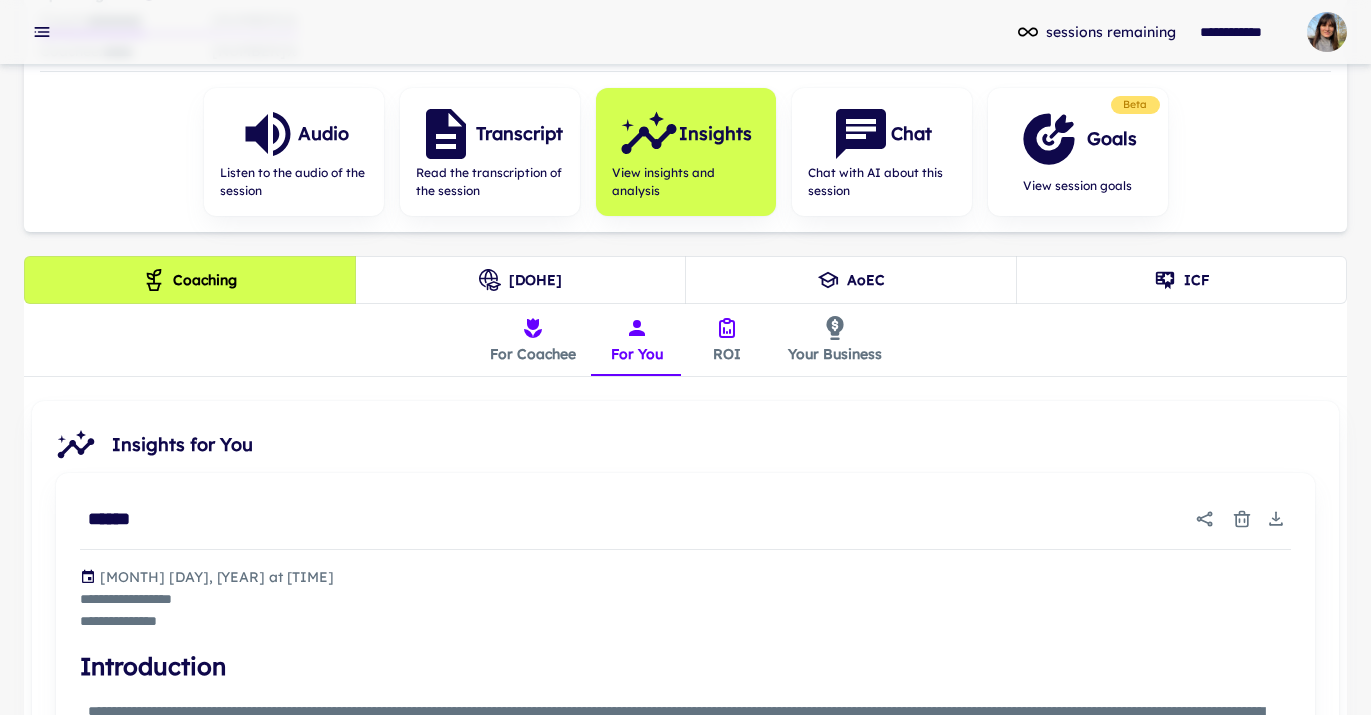 click on "For Coachee" at bounding box center (533, 340) 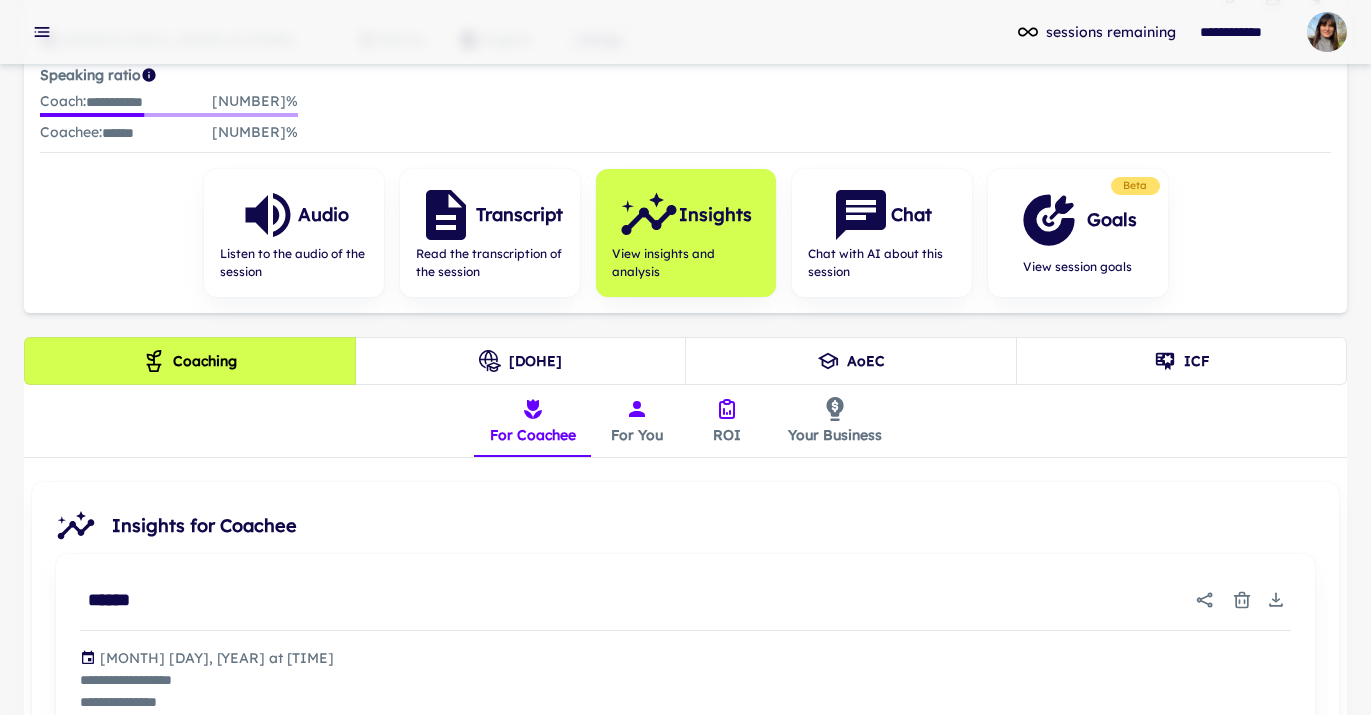 scroll, scrollTop: 209, scrollLeft: 0, axis: vertical 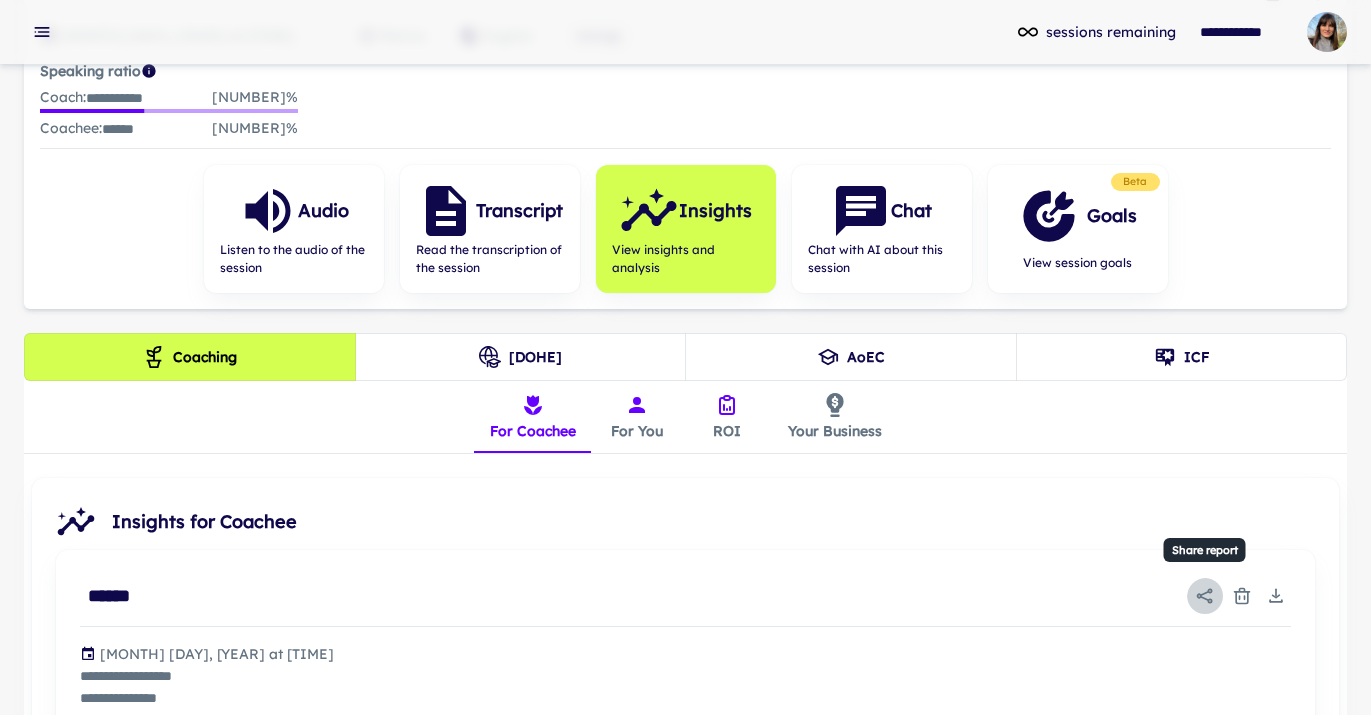 click at bounding box center [1205, 595] 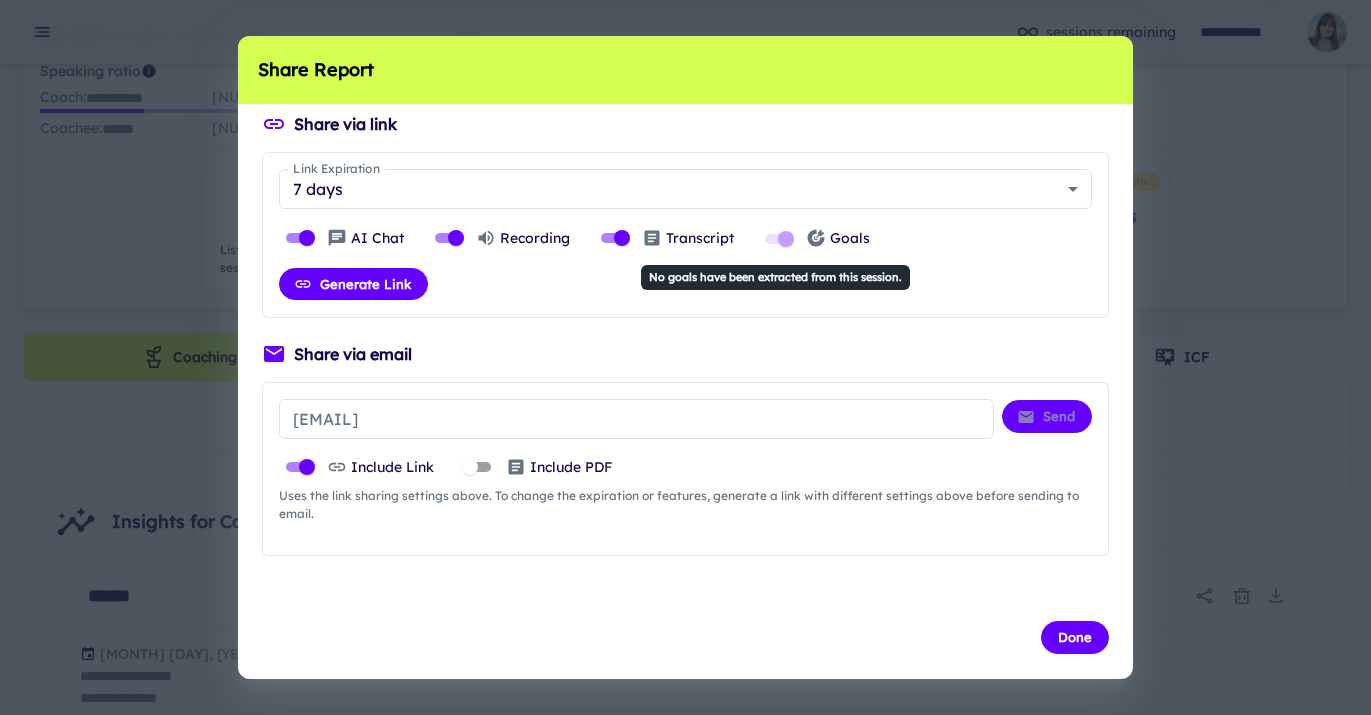 click at bounding box center (778, 239) 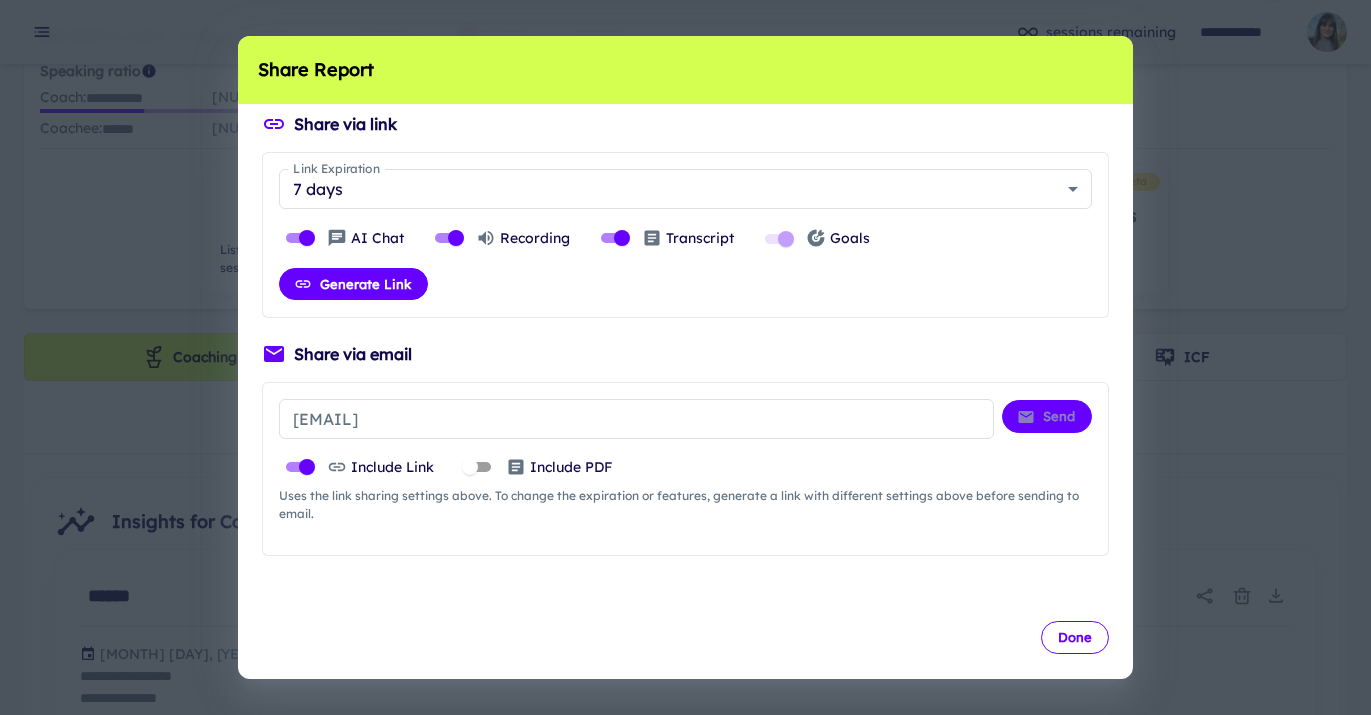 click on "Done" at bounding box center (1075, 637) 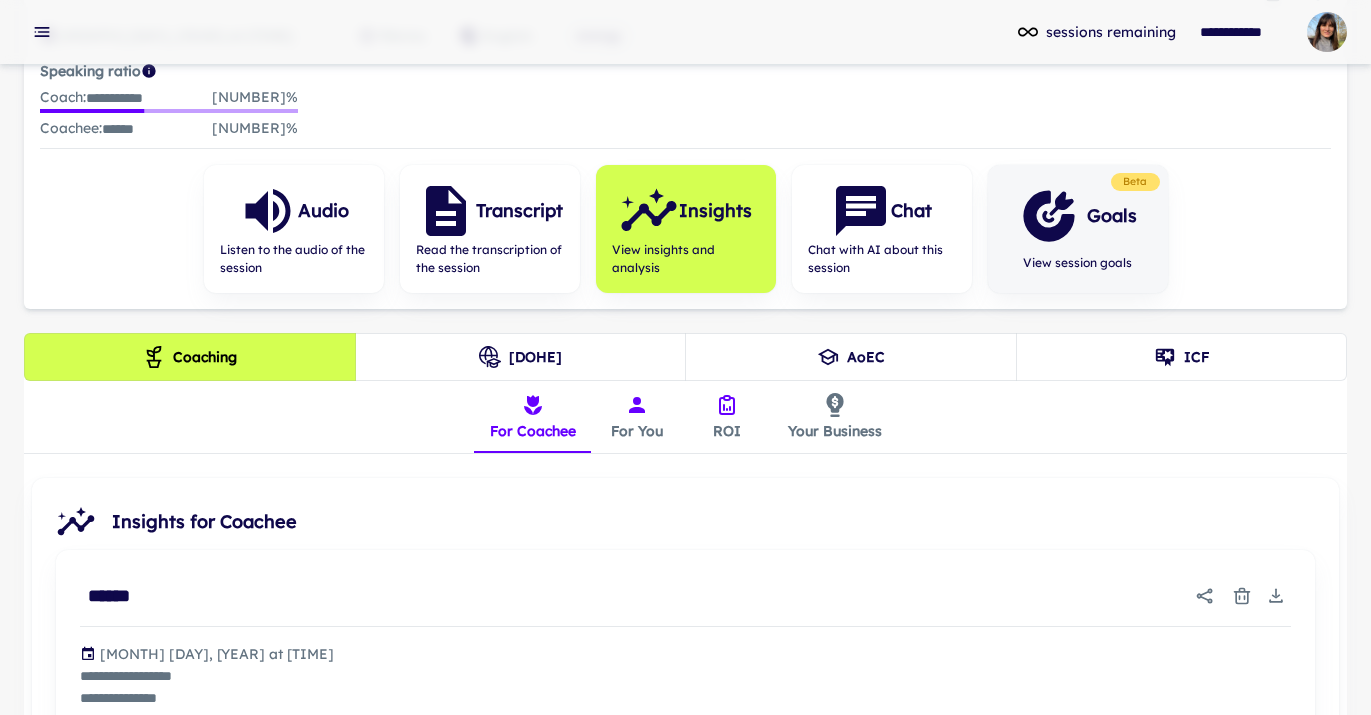 click at bounding box center (1061, 203) 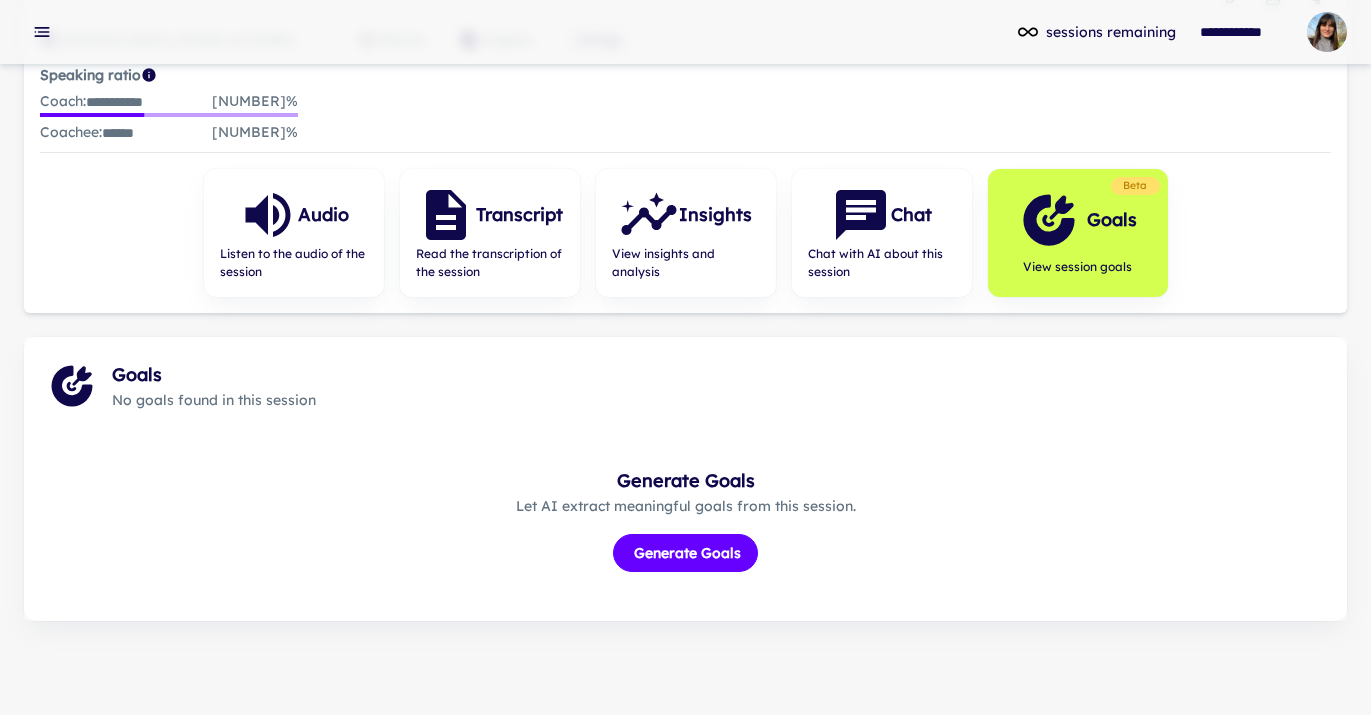 scroll, scrollTop: 209, scrollLeft: 0, axis: vertical 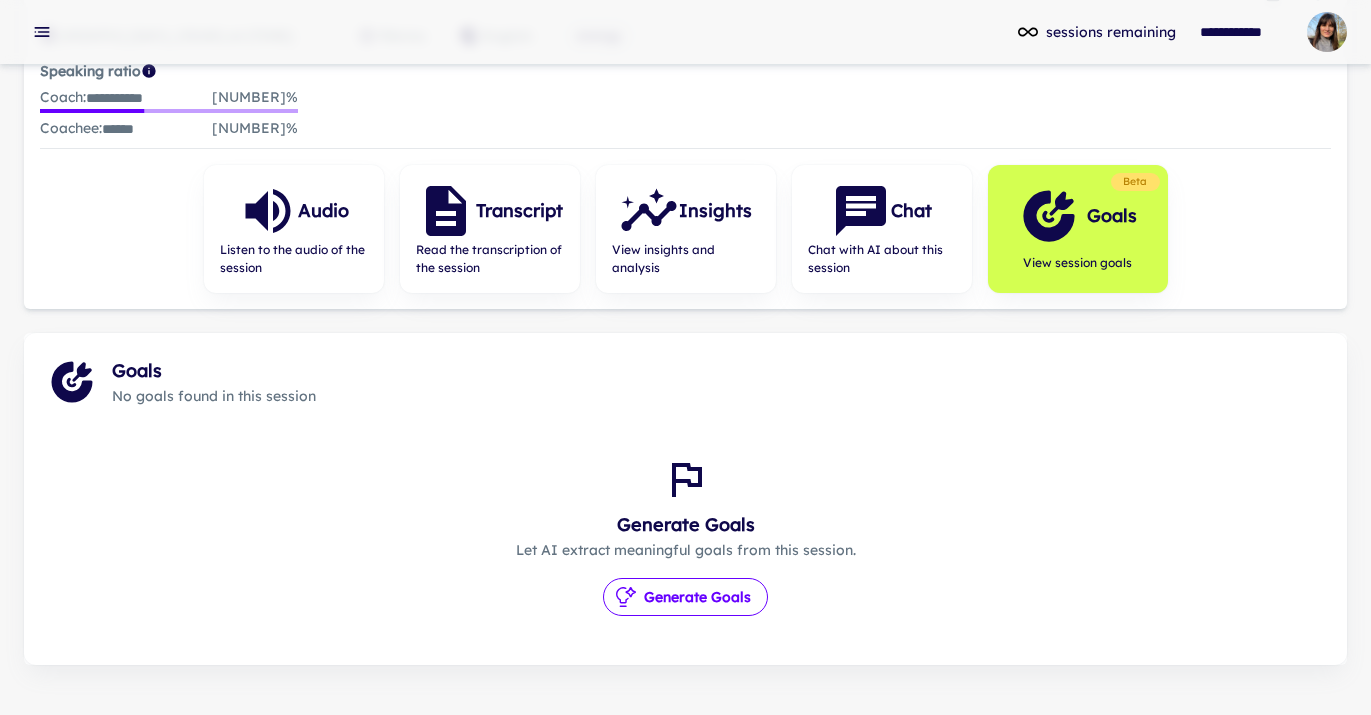 click on "Generate Goals" at bounding box center [685, 597] 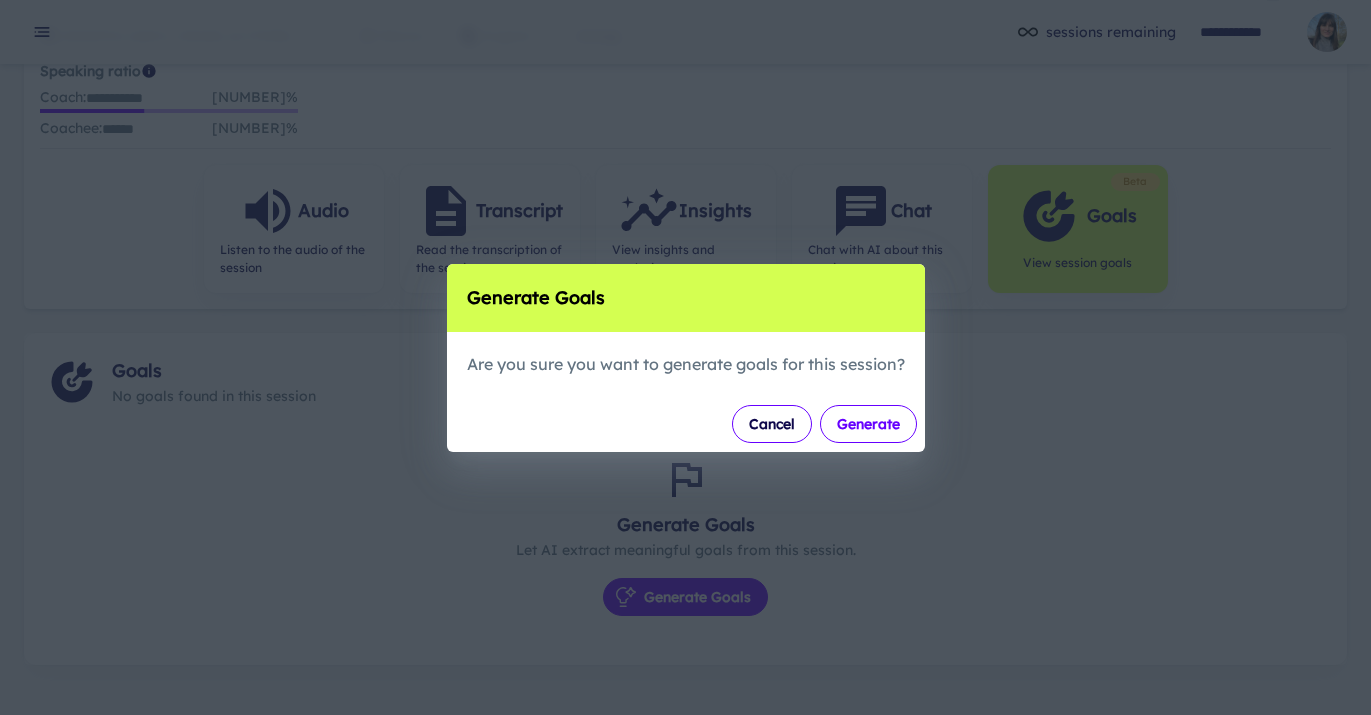 click on "Generate" at bounding box center [868, 424] 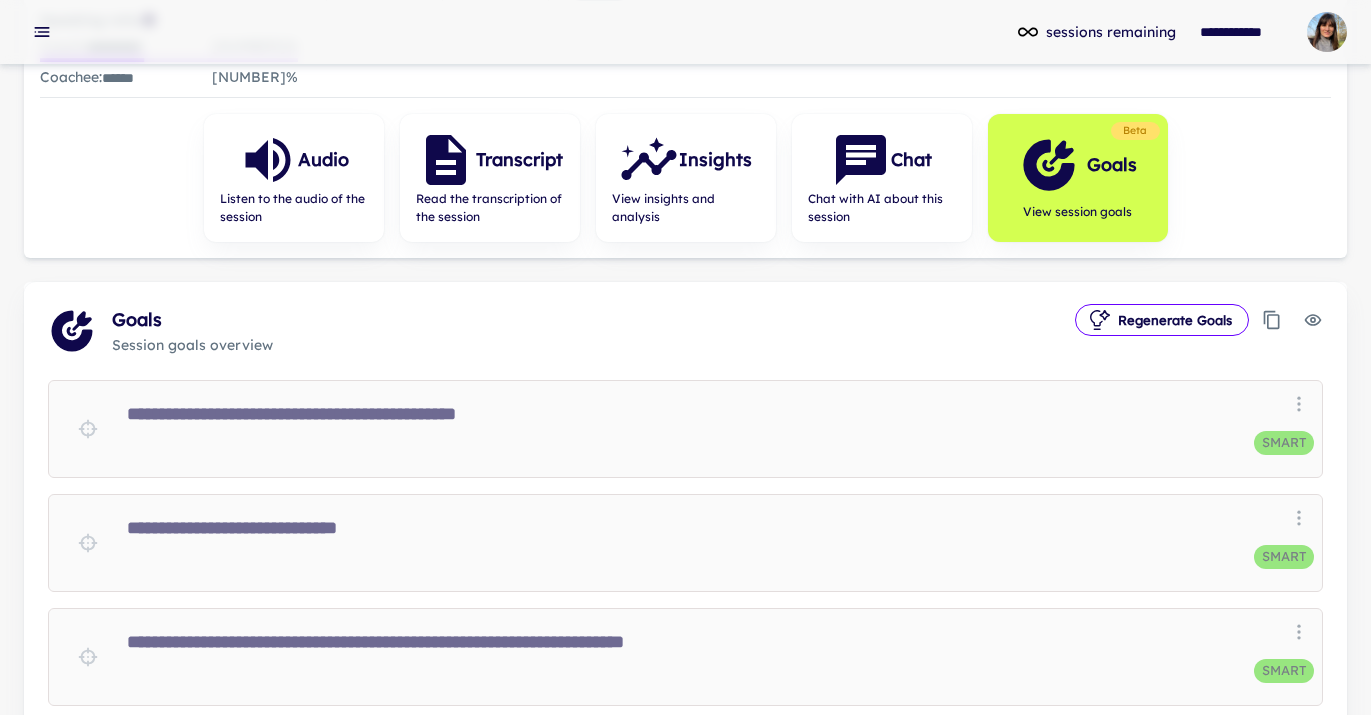 scroll, scrollTop: 0, scrollLeft: 0, axis: both 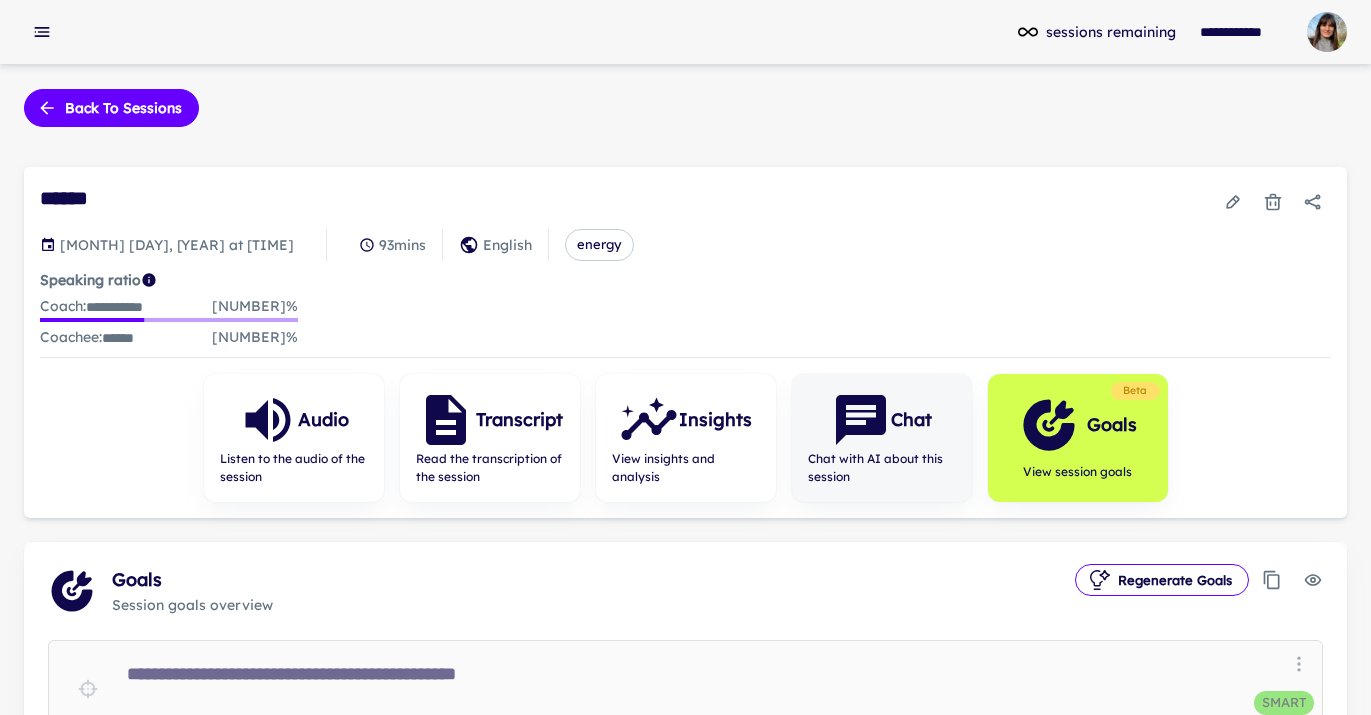 click on "Chat" at bounding box center (715, 420) 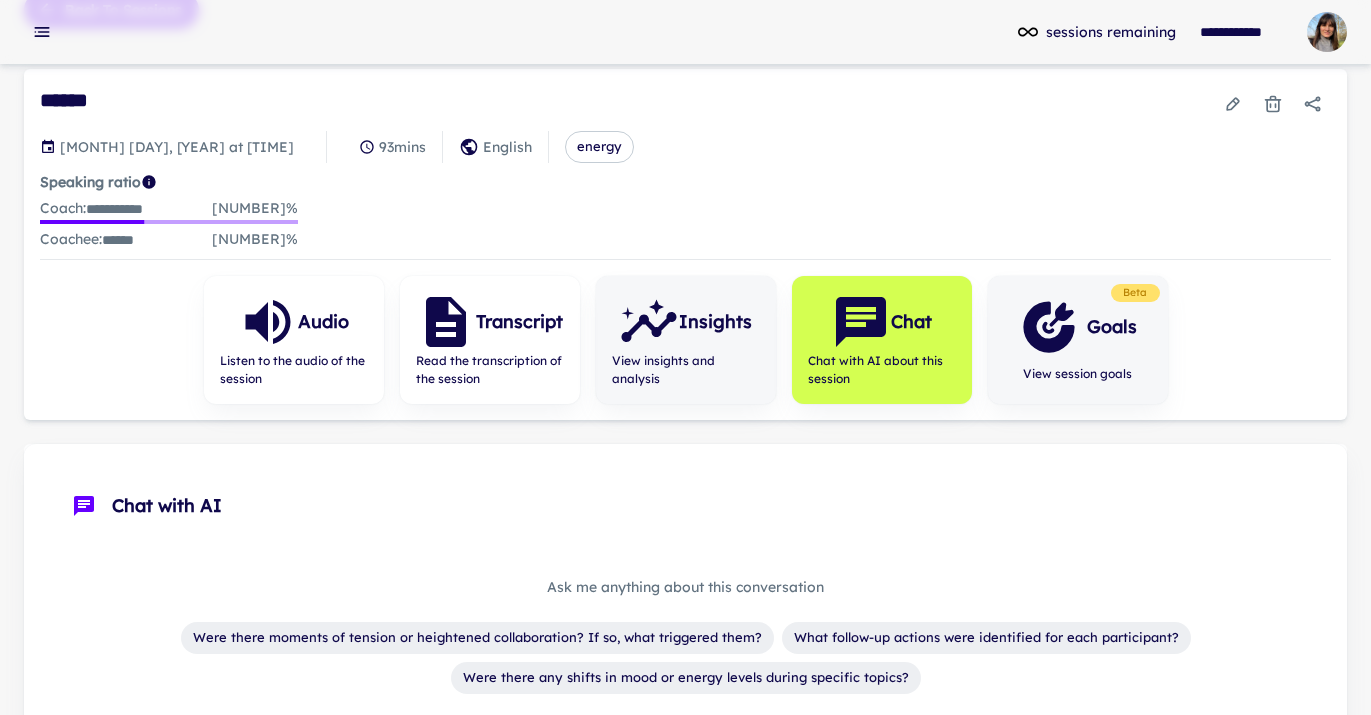 scroll, scrollTop: 65, scrollLeft: 0, axis: vertical 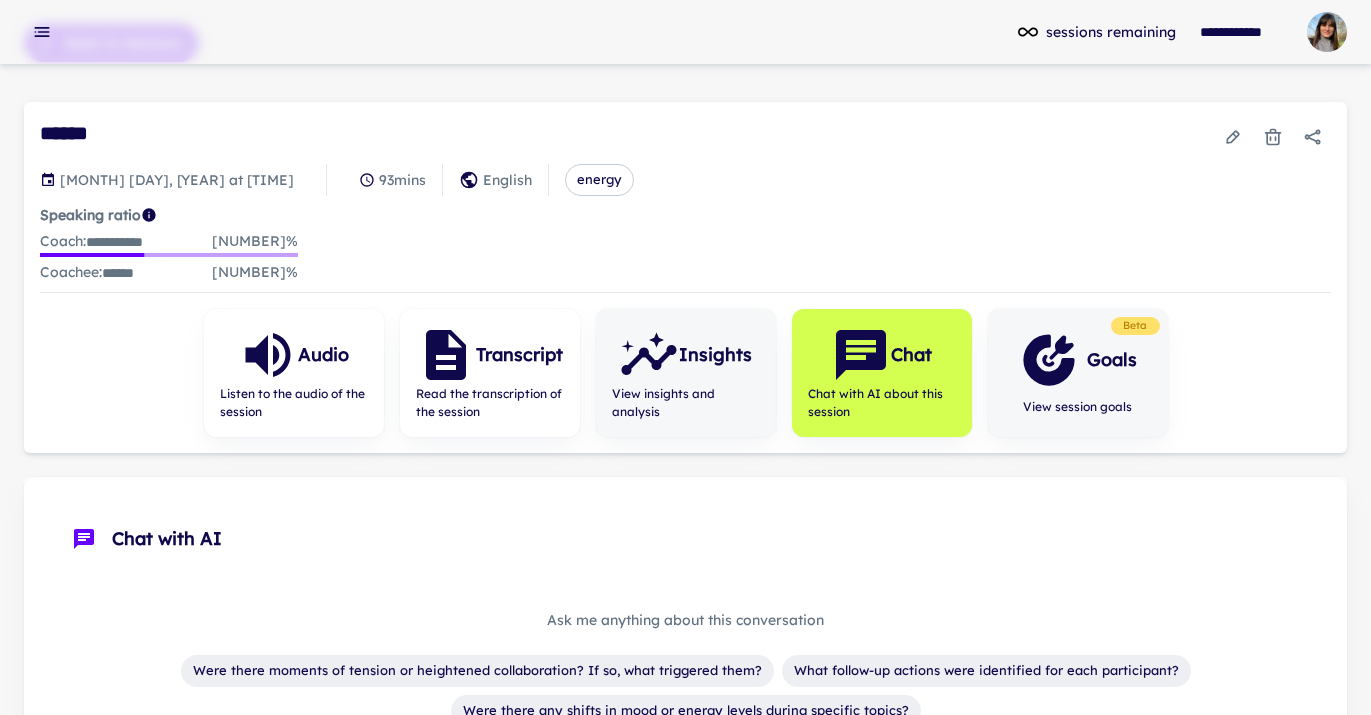 click at bounding box center (649, 360) 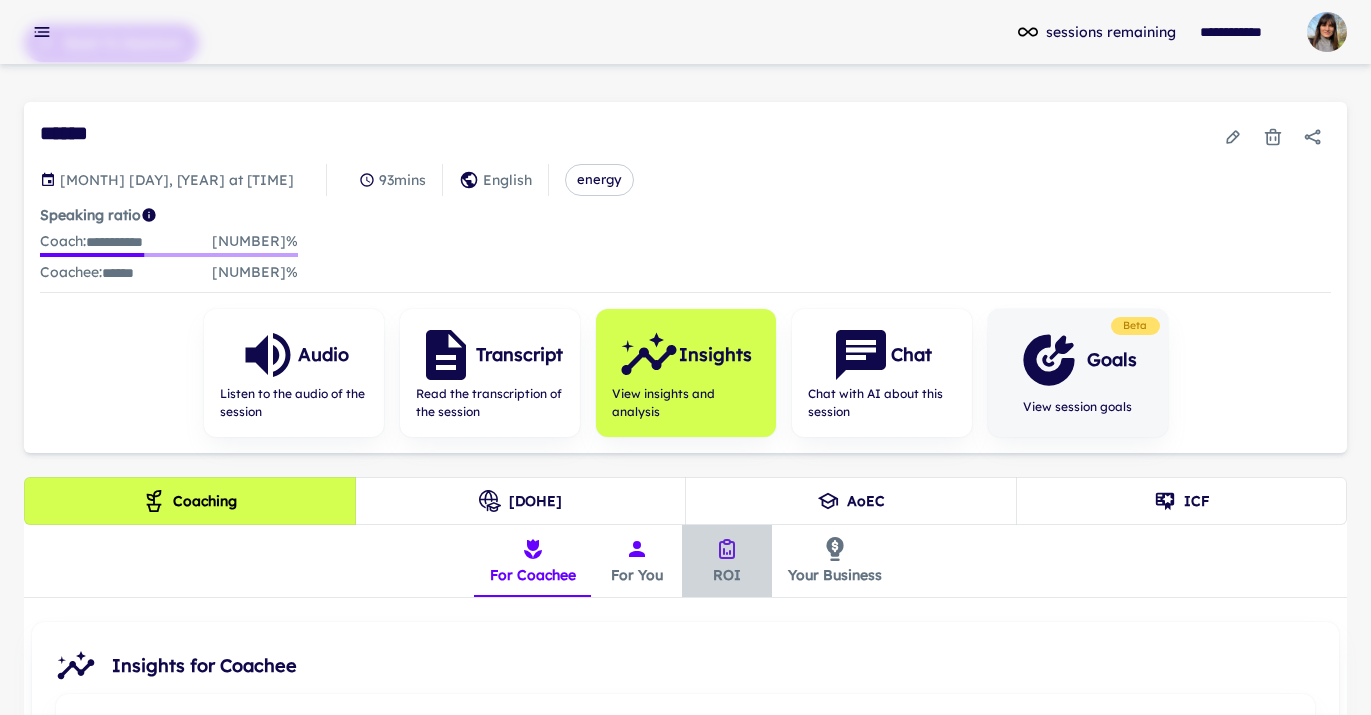 click on "ROI" at bounding box center [727, 561] 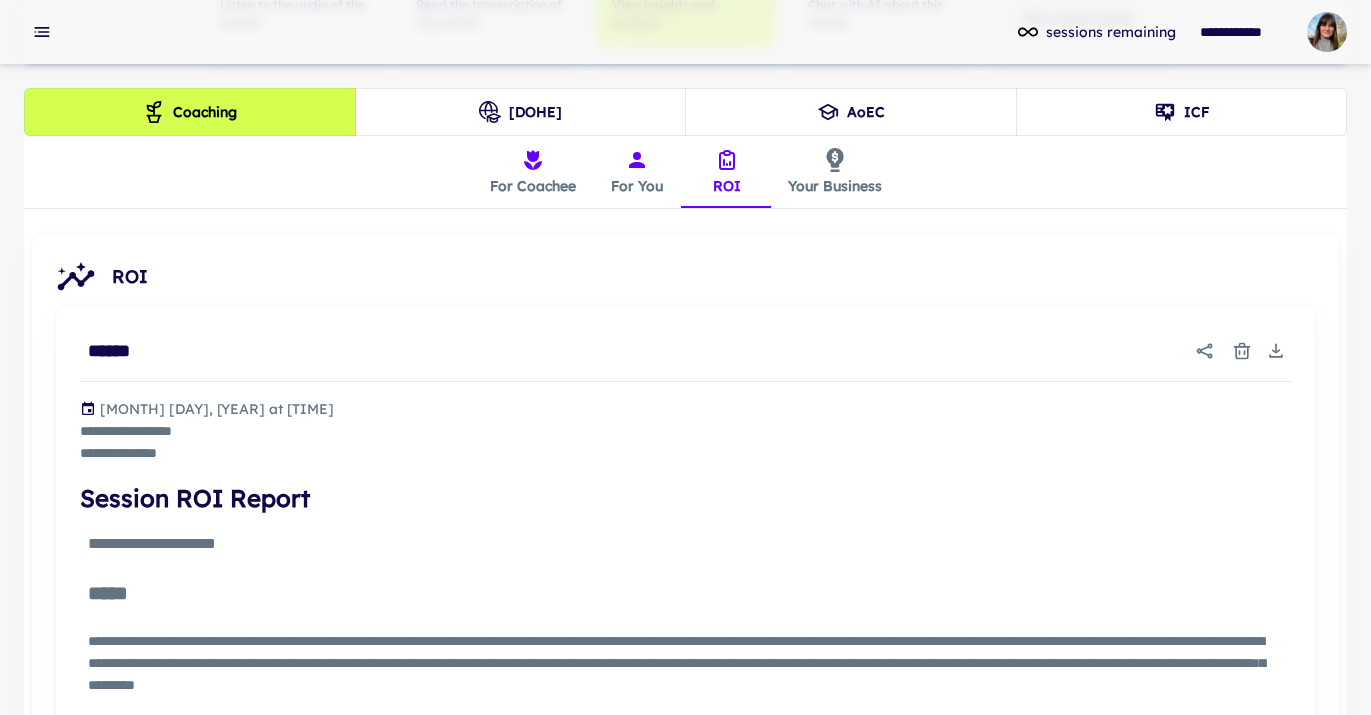 scroll, scrollTop: 0, scrollLeft: 0, axis: both 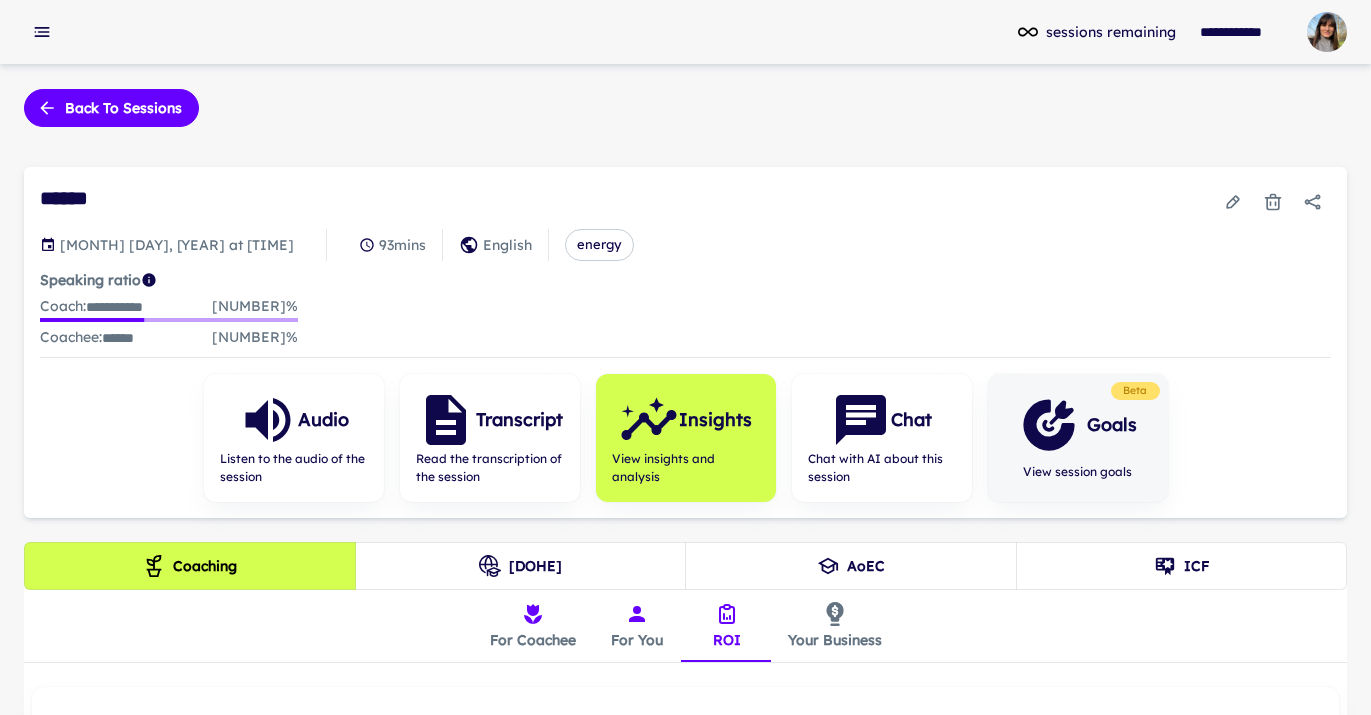 click at bounding box center [533, 614] 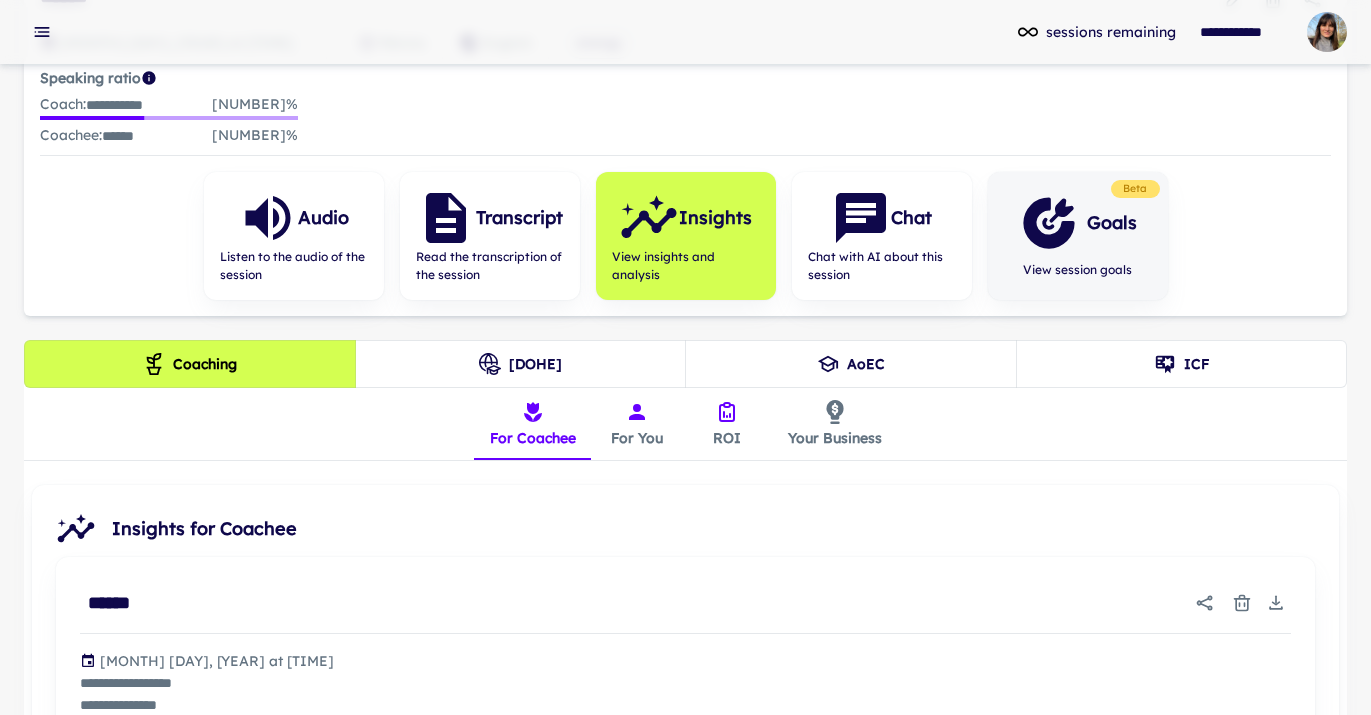 scroll, scrollTop: 204, scrollLeft: 0, axis: vertical 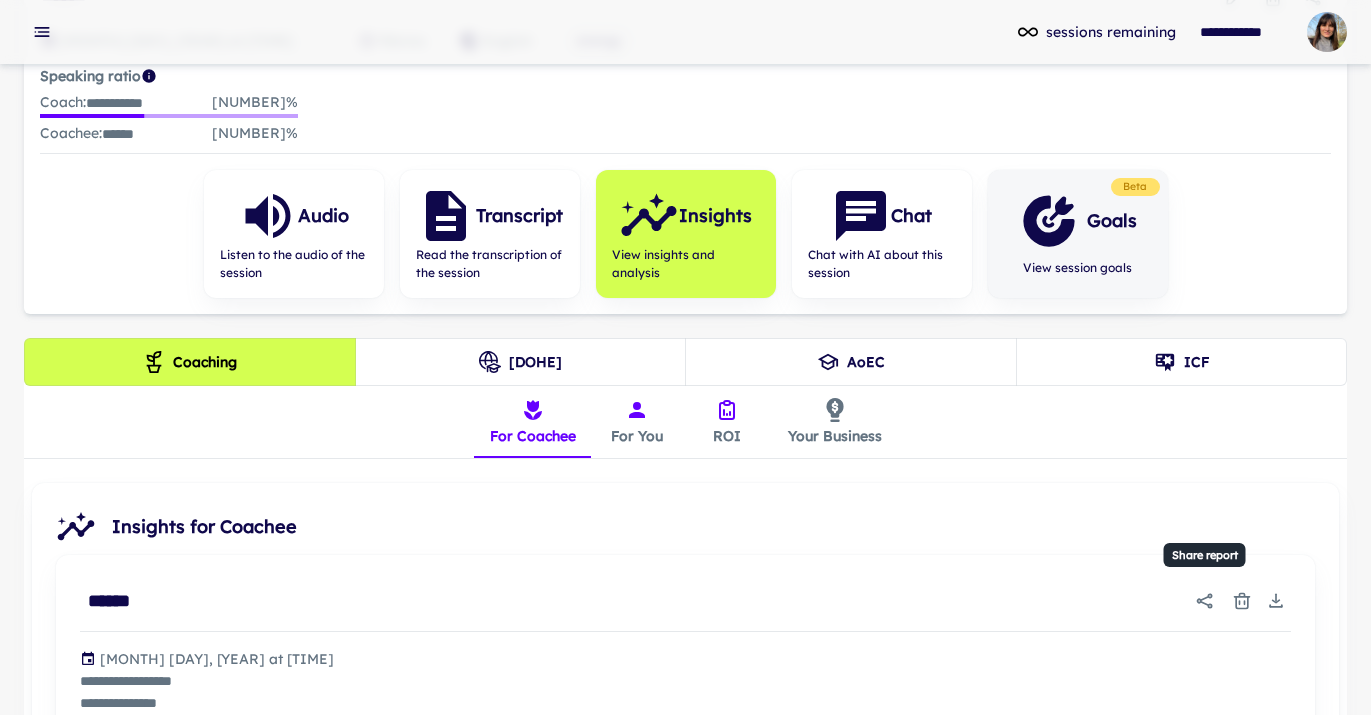 click at bounding box center [1205, 601] 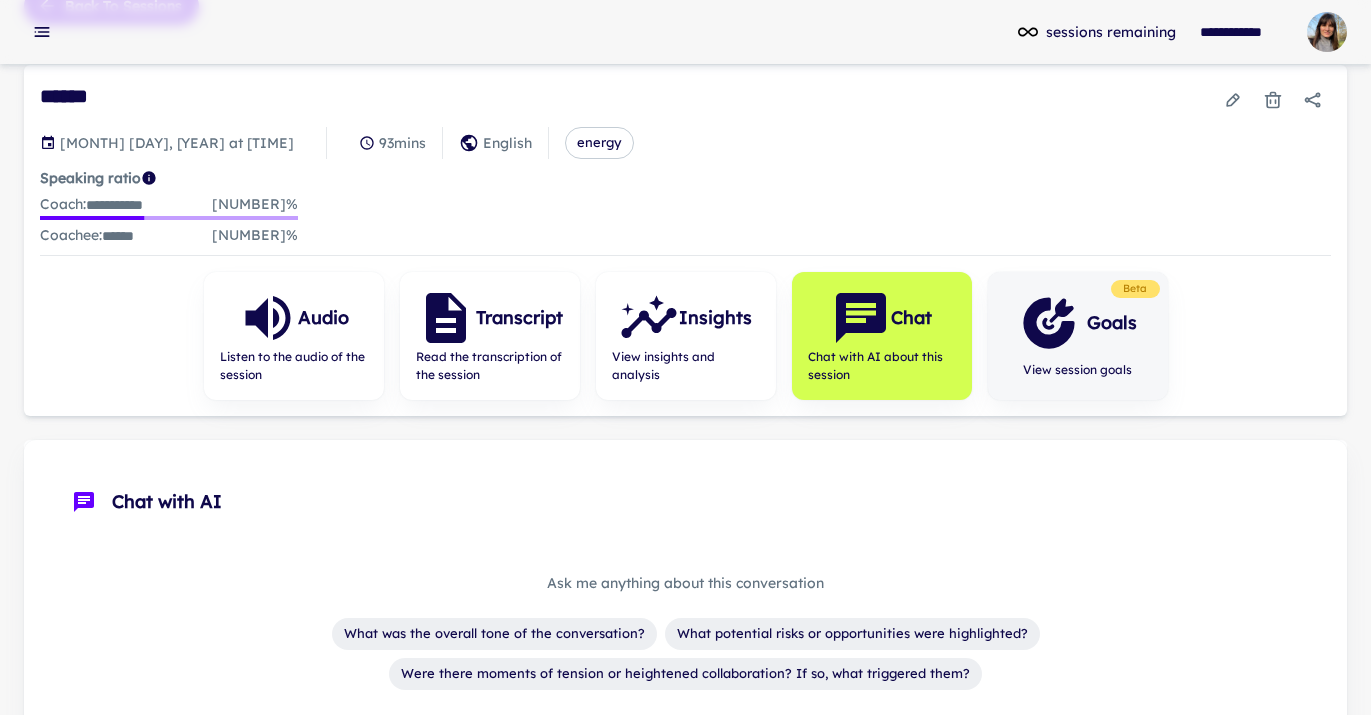 click on "[MONTH] [DAY], [YEAR] at [TIME] [NUMBER] mins English energy Speaking ratio Coach : [PERCENTAGE]% Coachee : [PERCENTAGE]%" at bounding box center [685, 187] 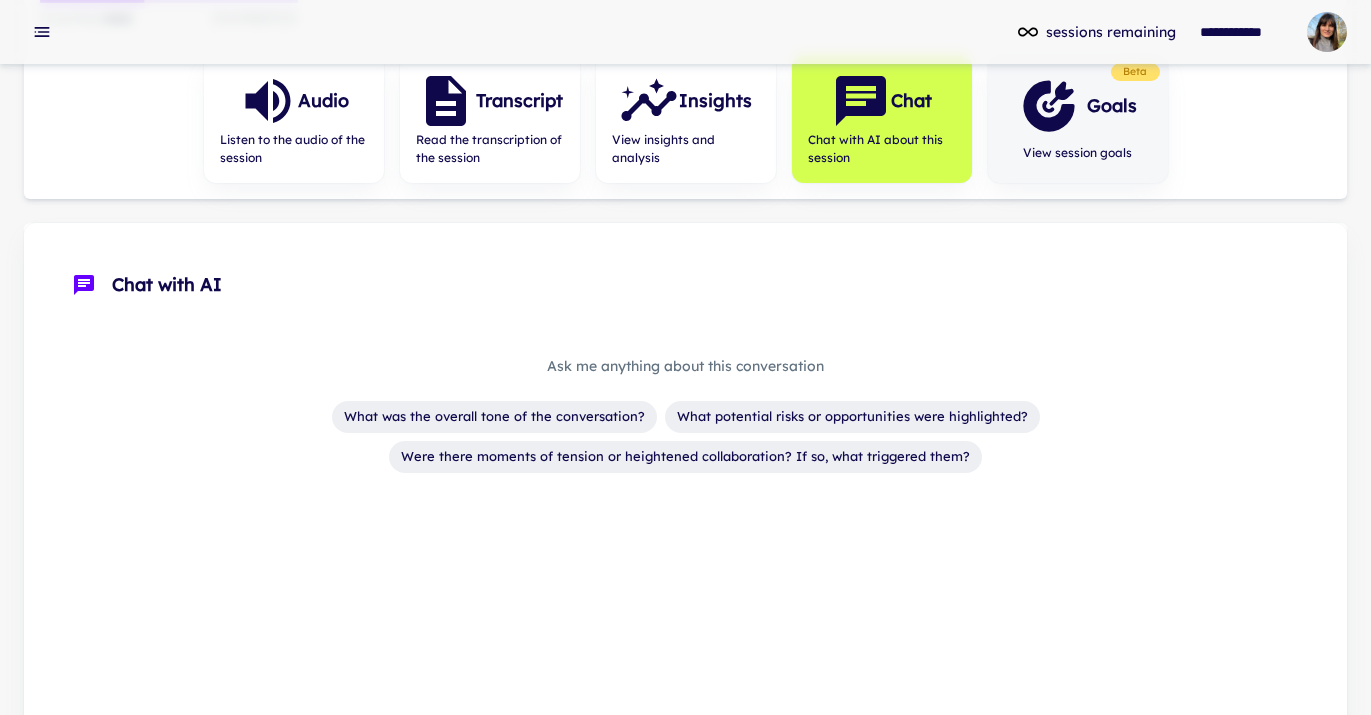 scroll, scrollTop: 0, scrollLeft: 0, axis: both 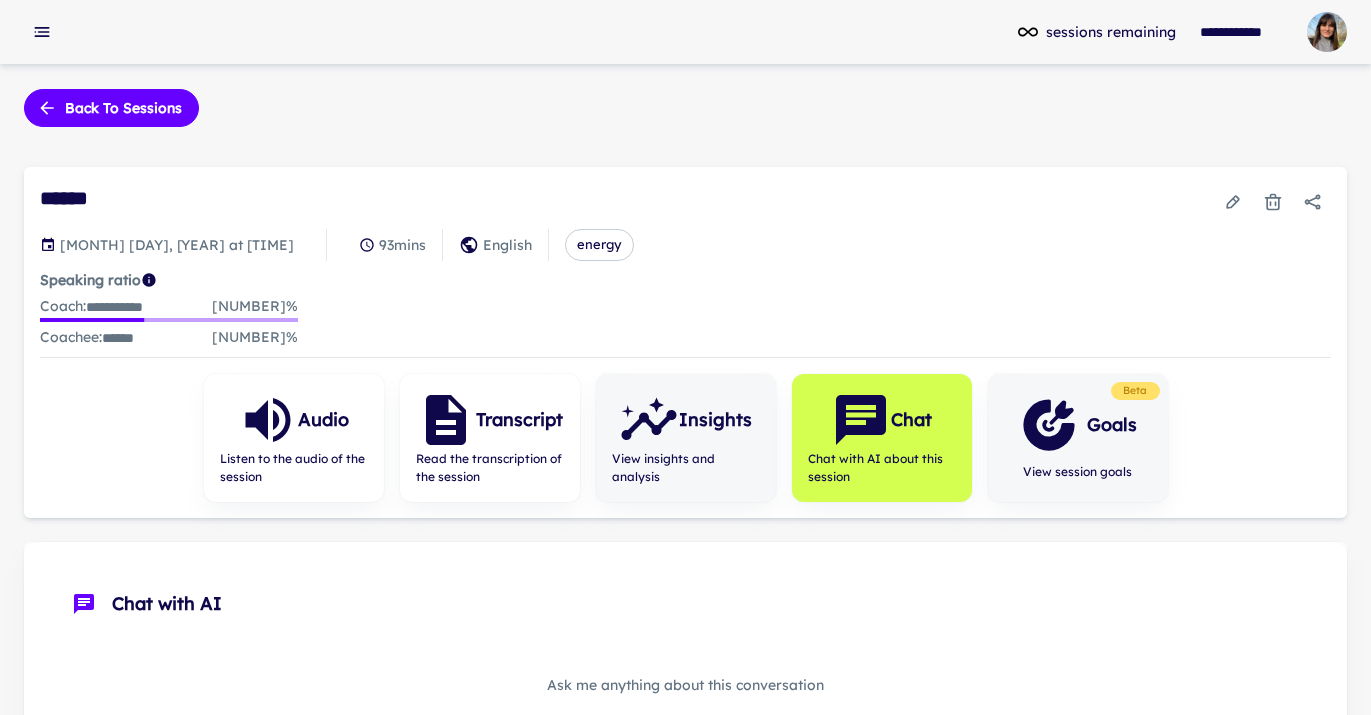 click on "View insights and analysis" at bounding box center (686, 468) 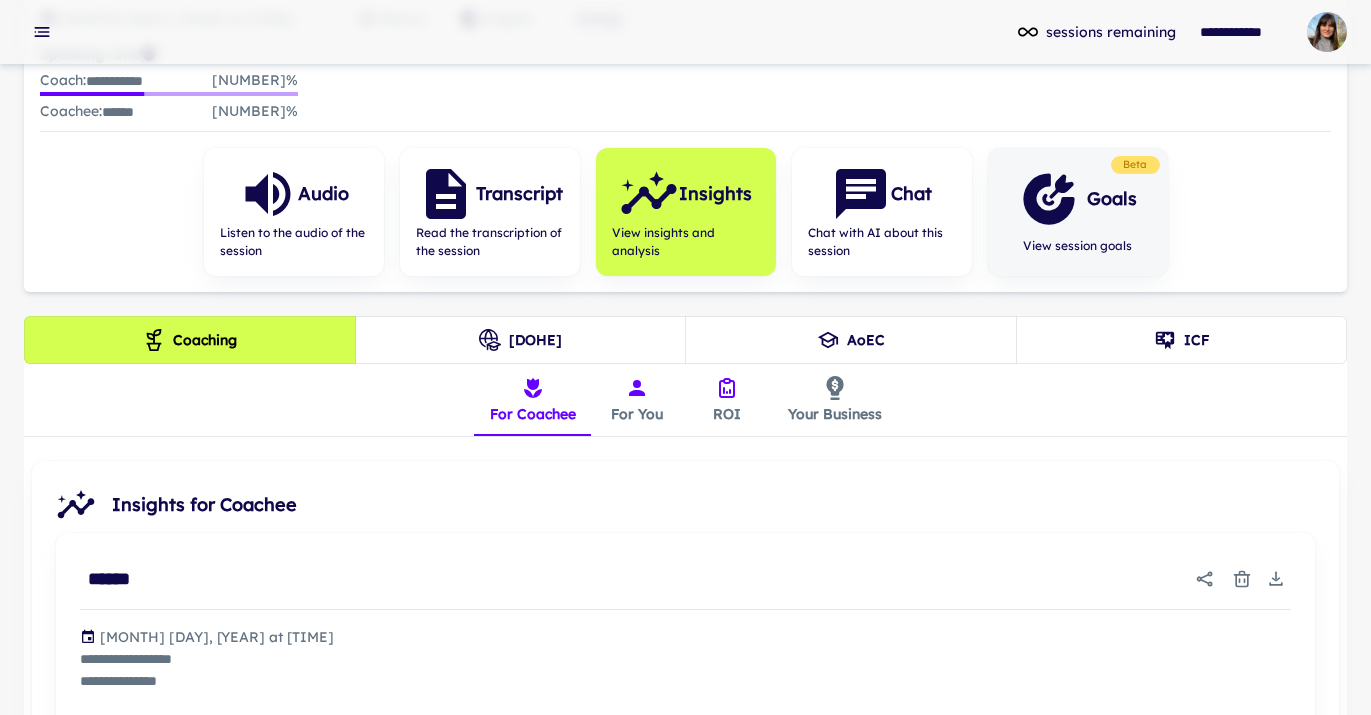 scroll, scrollTop: 240, scrollLeft: 0, axis: vertical 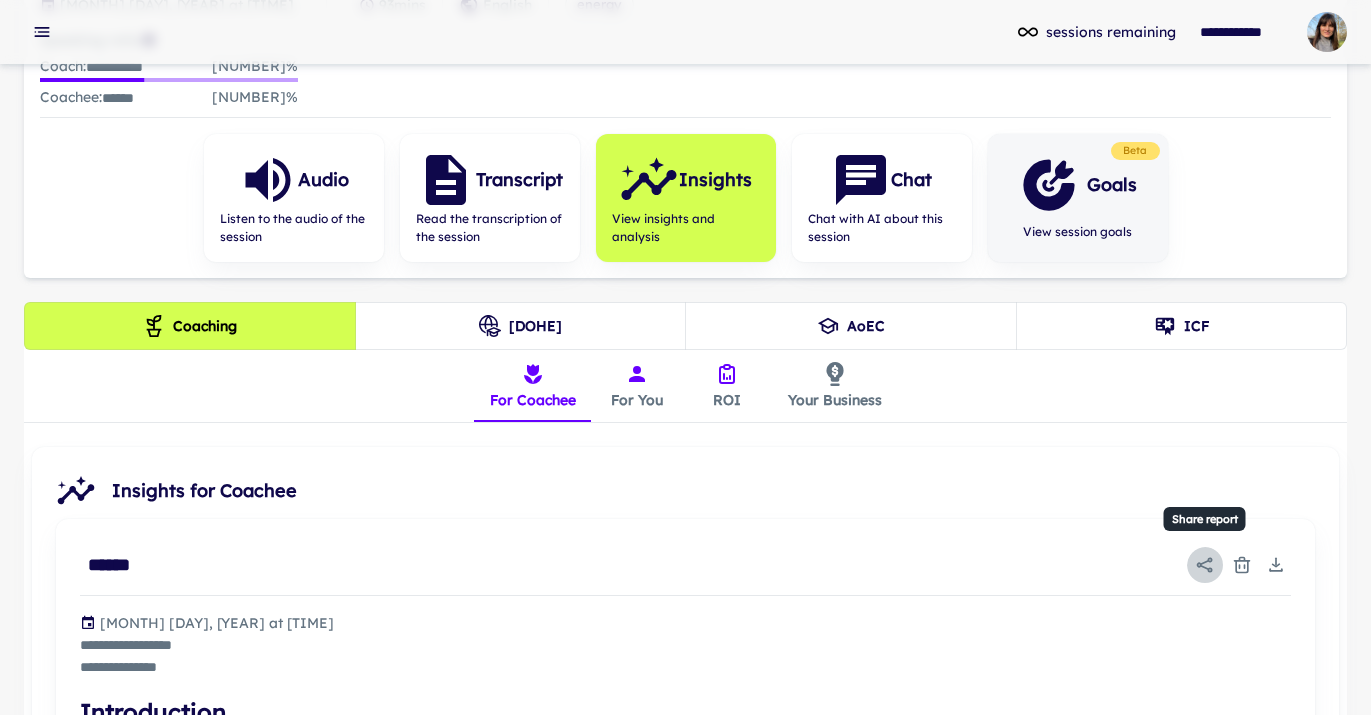 click at bounding box center (1205, 565) 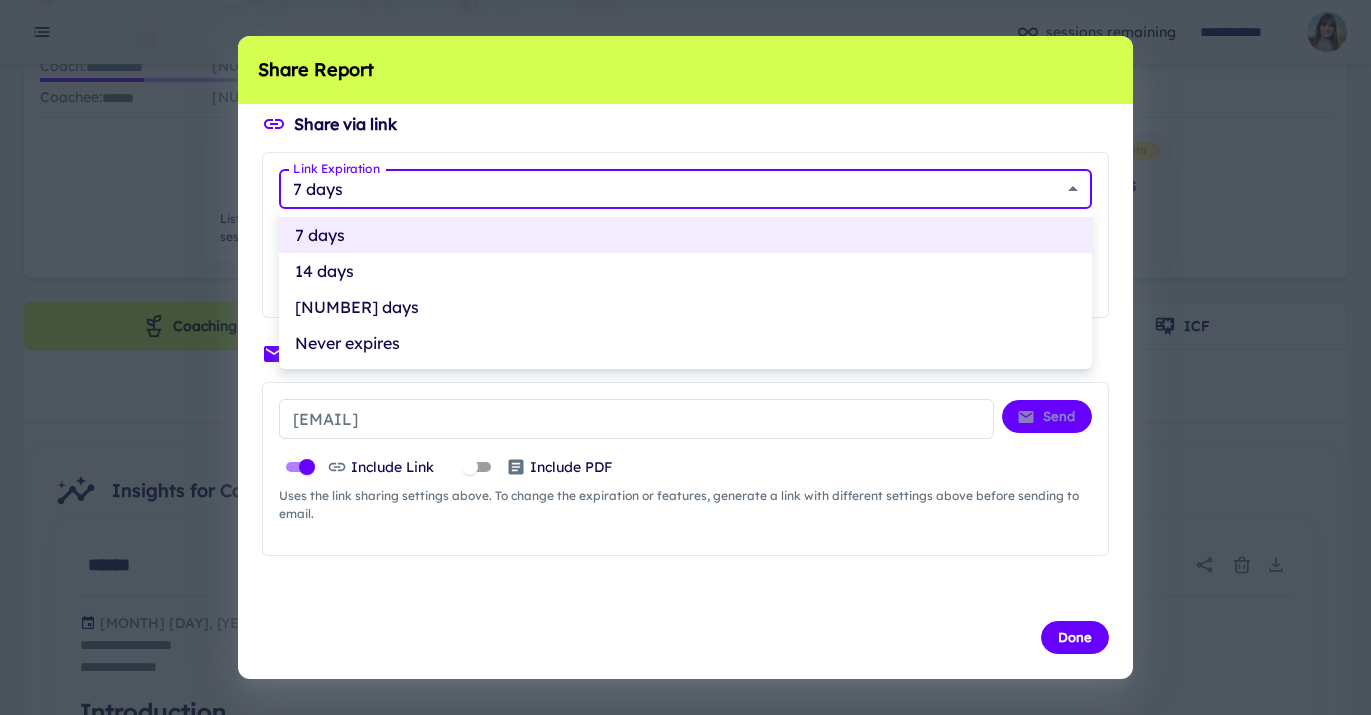 click on "**********" at bounding box center [685, 117] 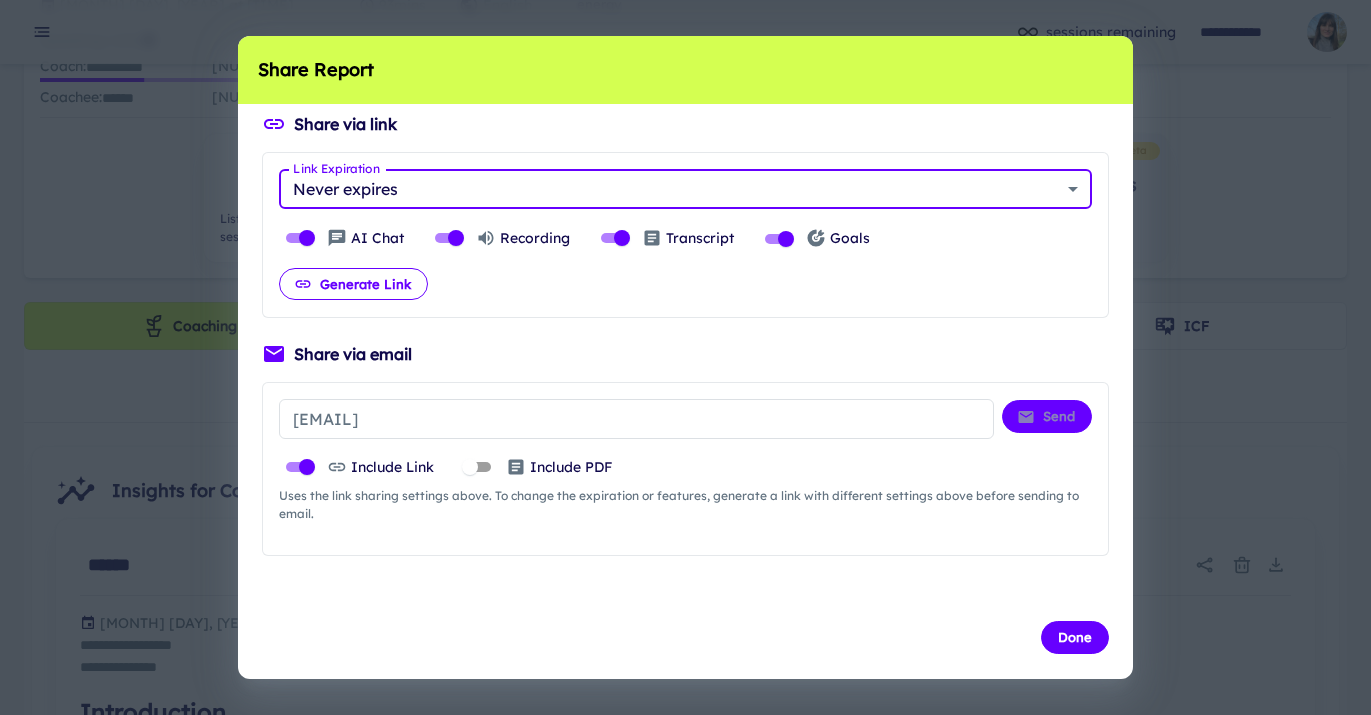 click on "Generate Link" at bounding box center (353, 284) 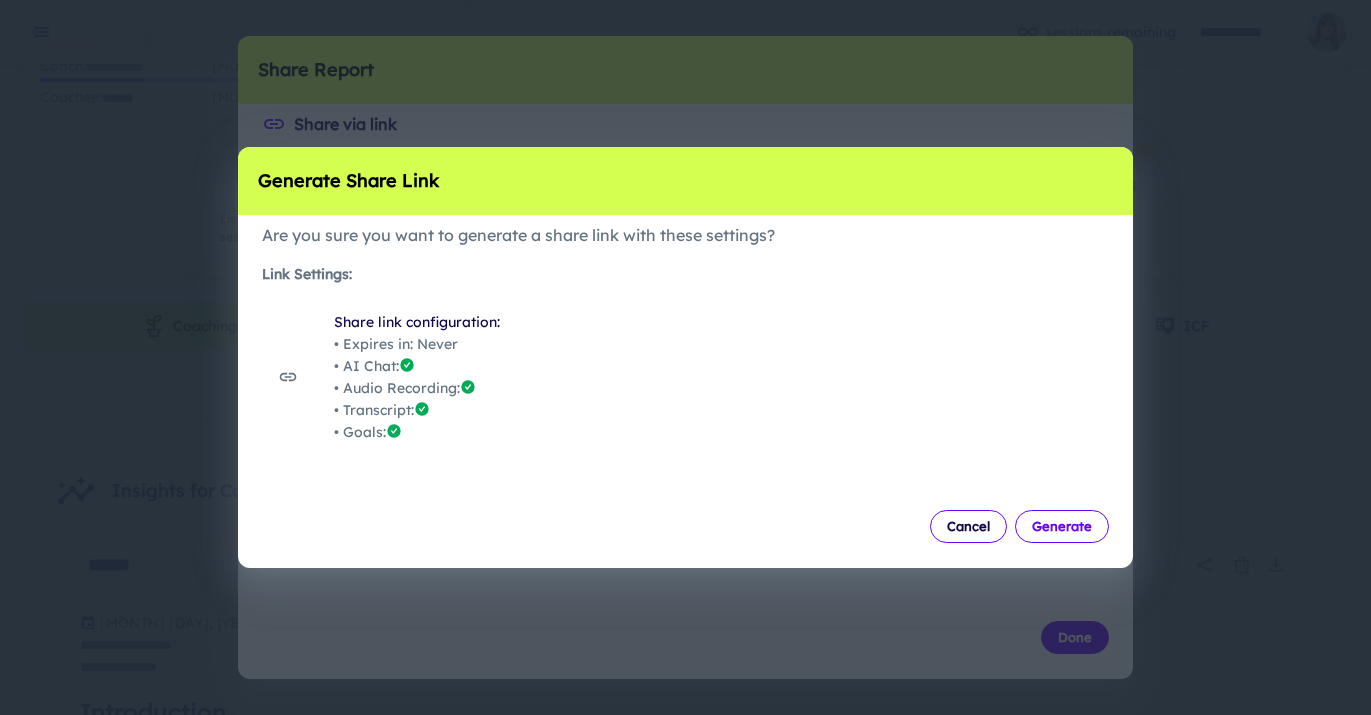 click on "Generate" at bounding box center (1062, 526) 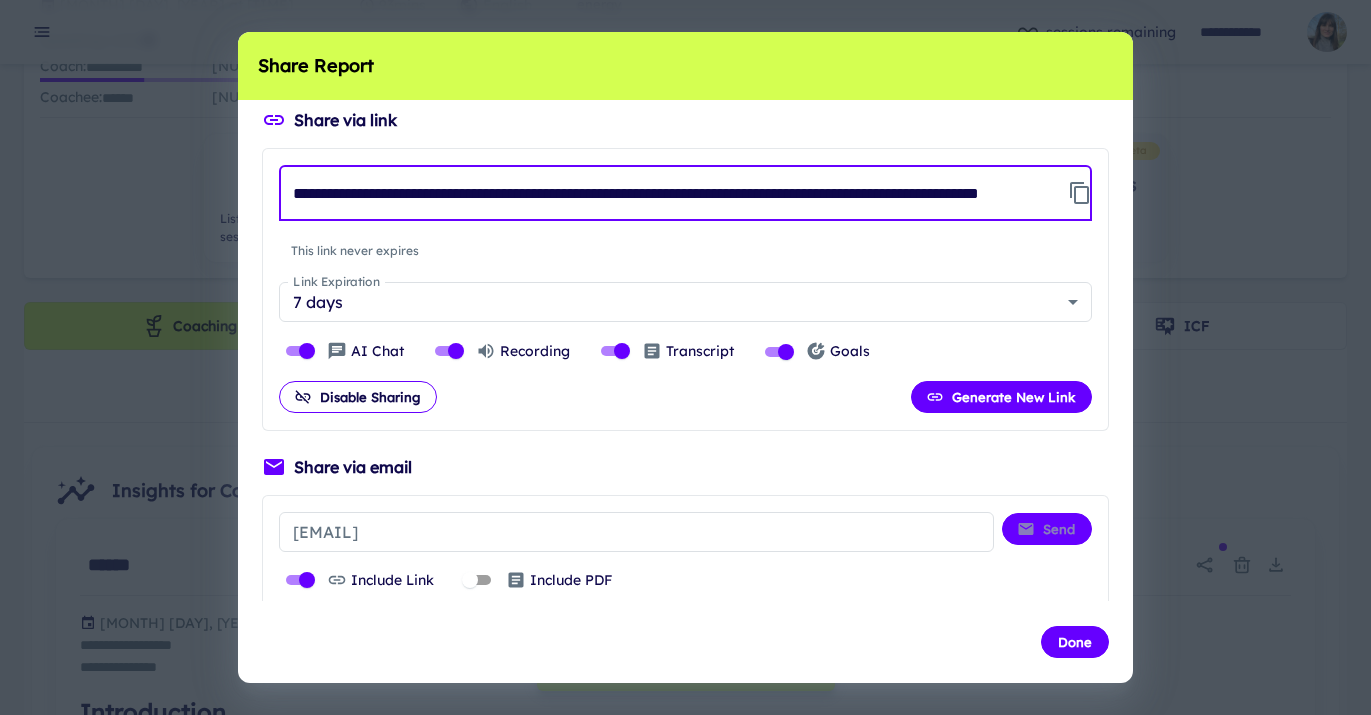 click on "**********" at bounding box center (669, 193) 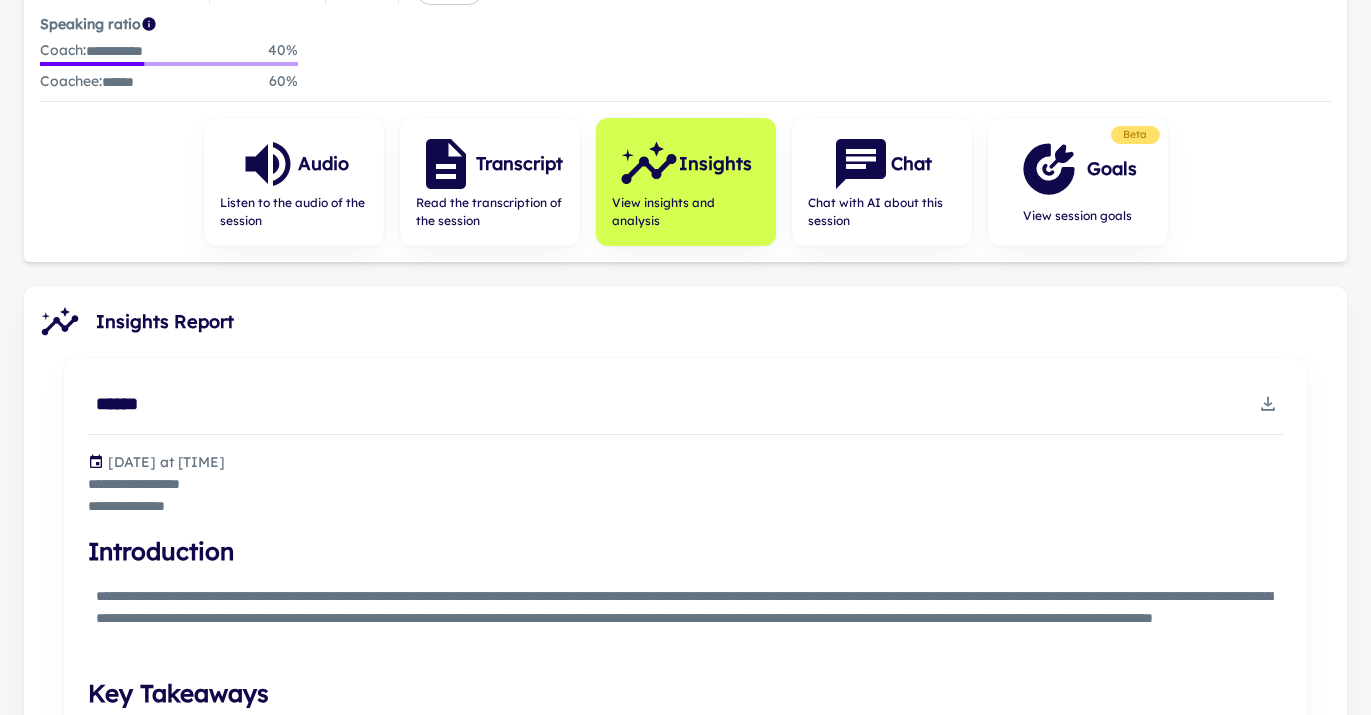 scroll, scrollTop: 196, scrollLeft: 0, axis: vertical 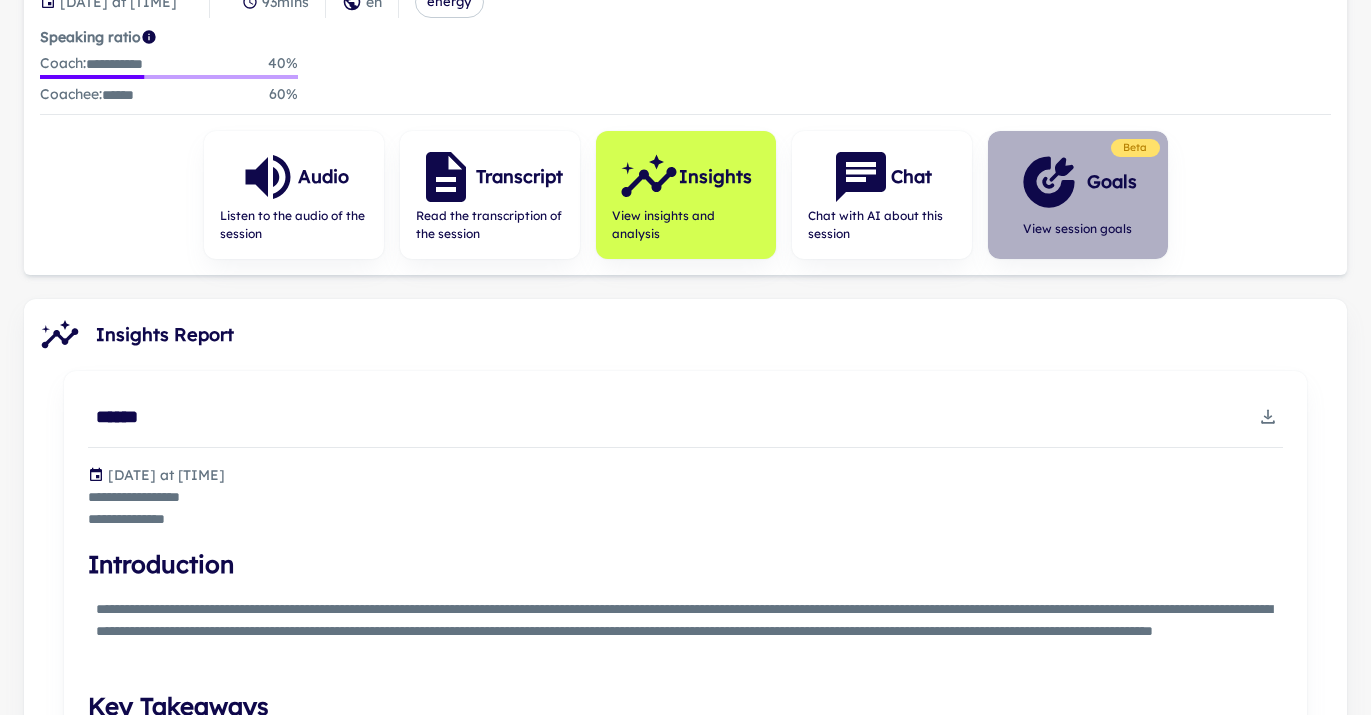click on "Goals View session goals" at bounding box center [1078, 195] 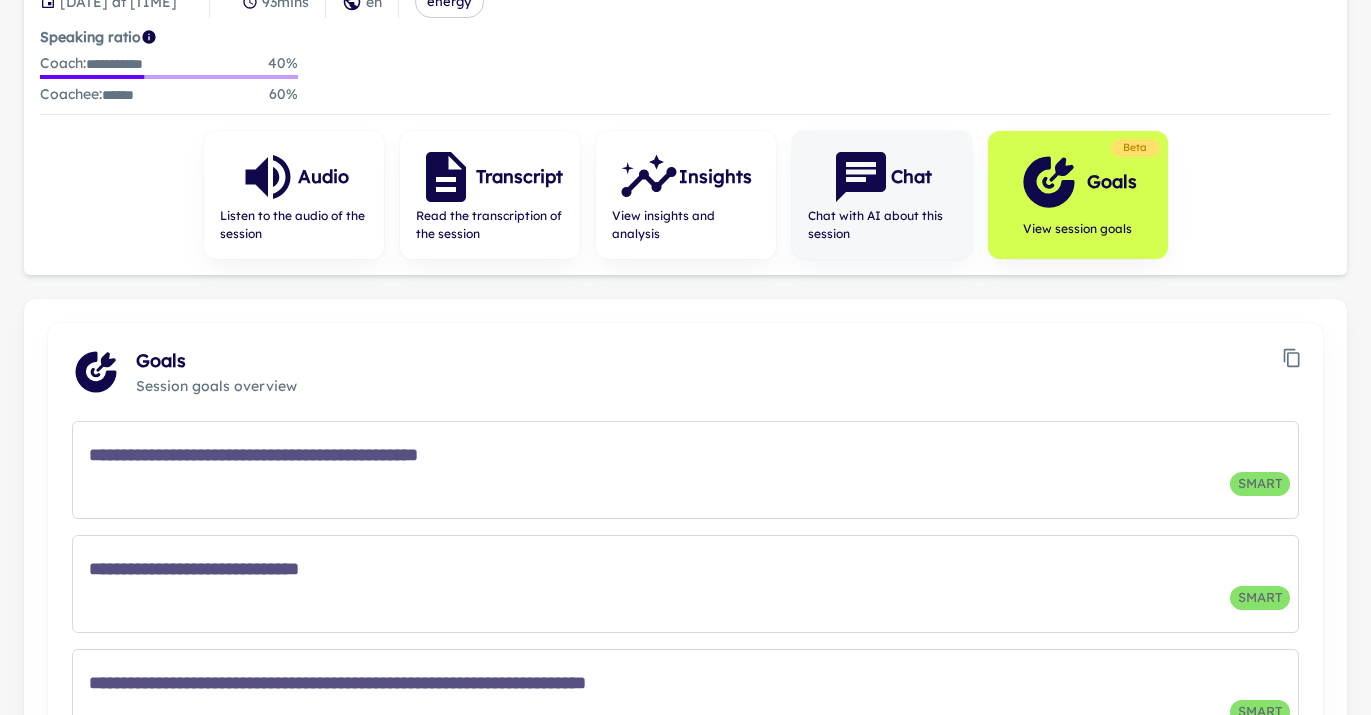 click on "Chat with AI about this session" at bounding box center [686, 225] 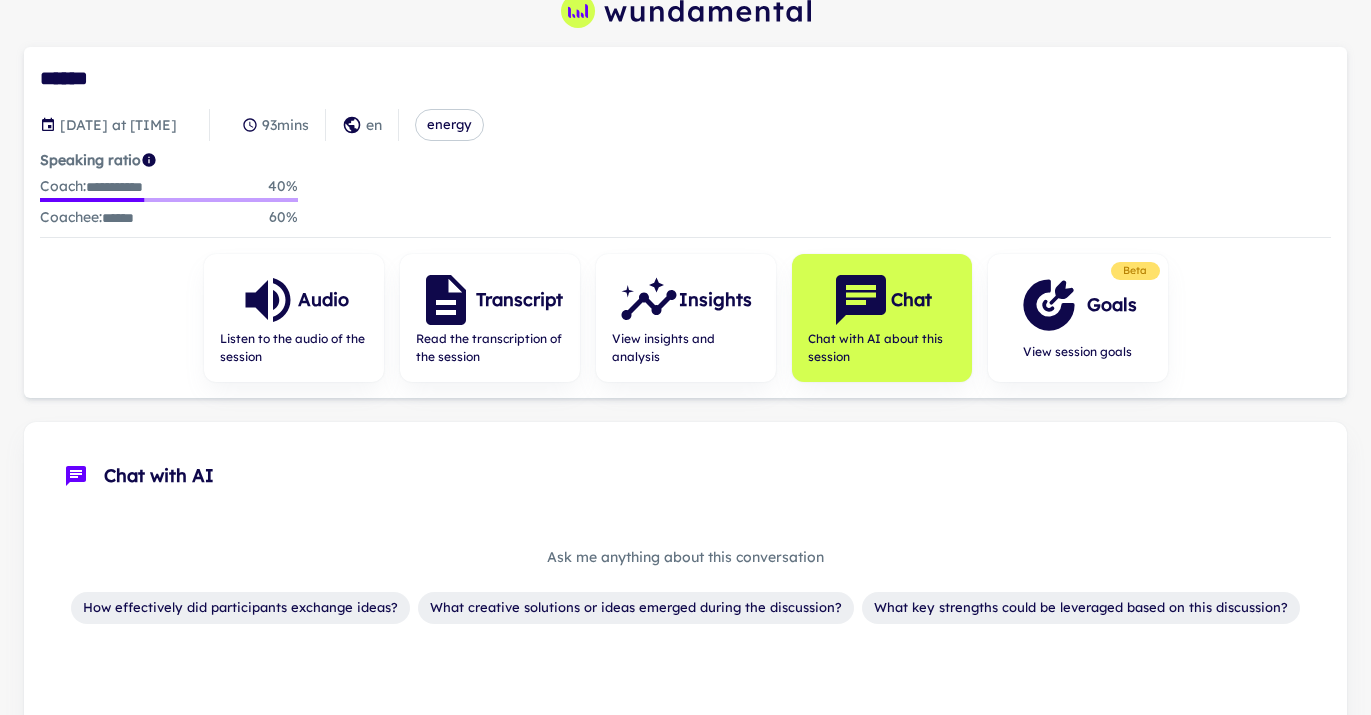scroll, scrollTop: 0, scrollLeft: 0, axis: both 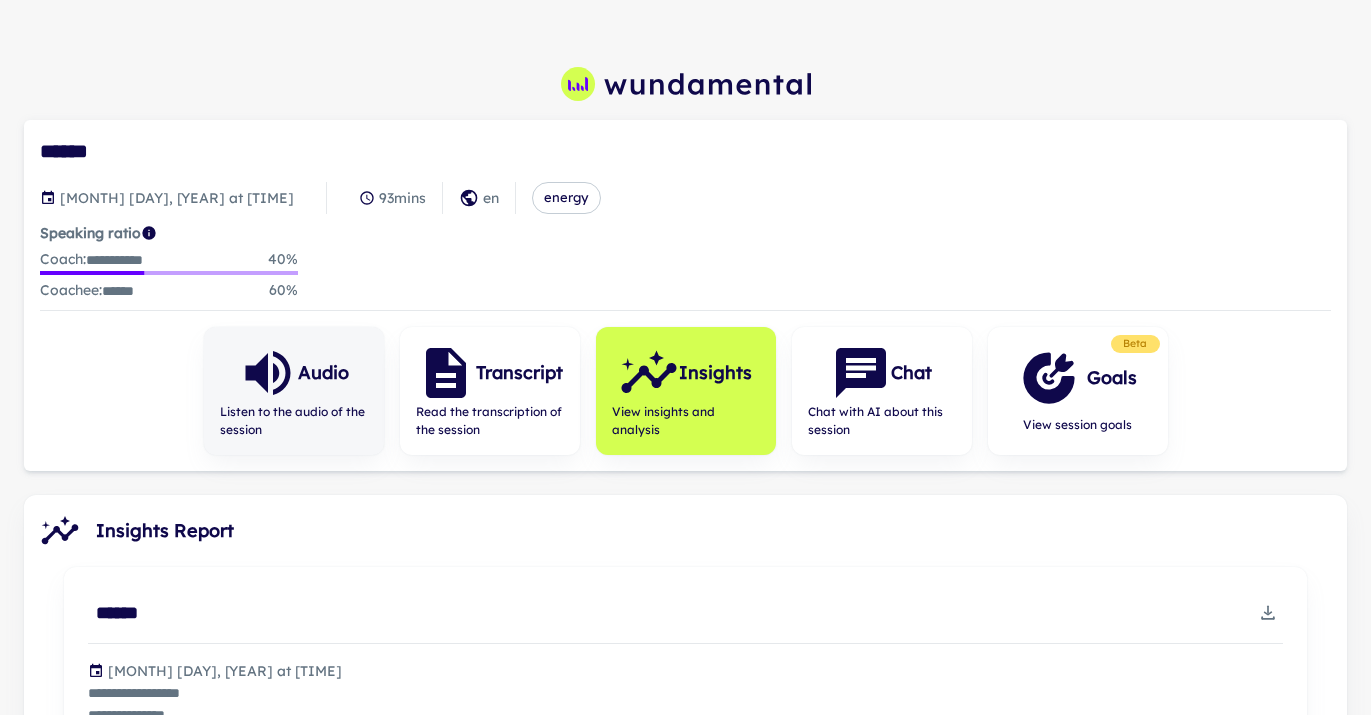 click on "Audio" at bounding box center (293, 373) 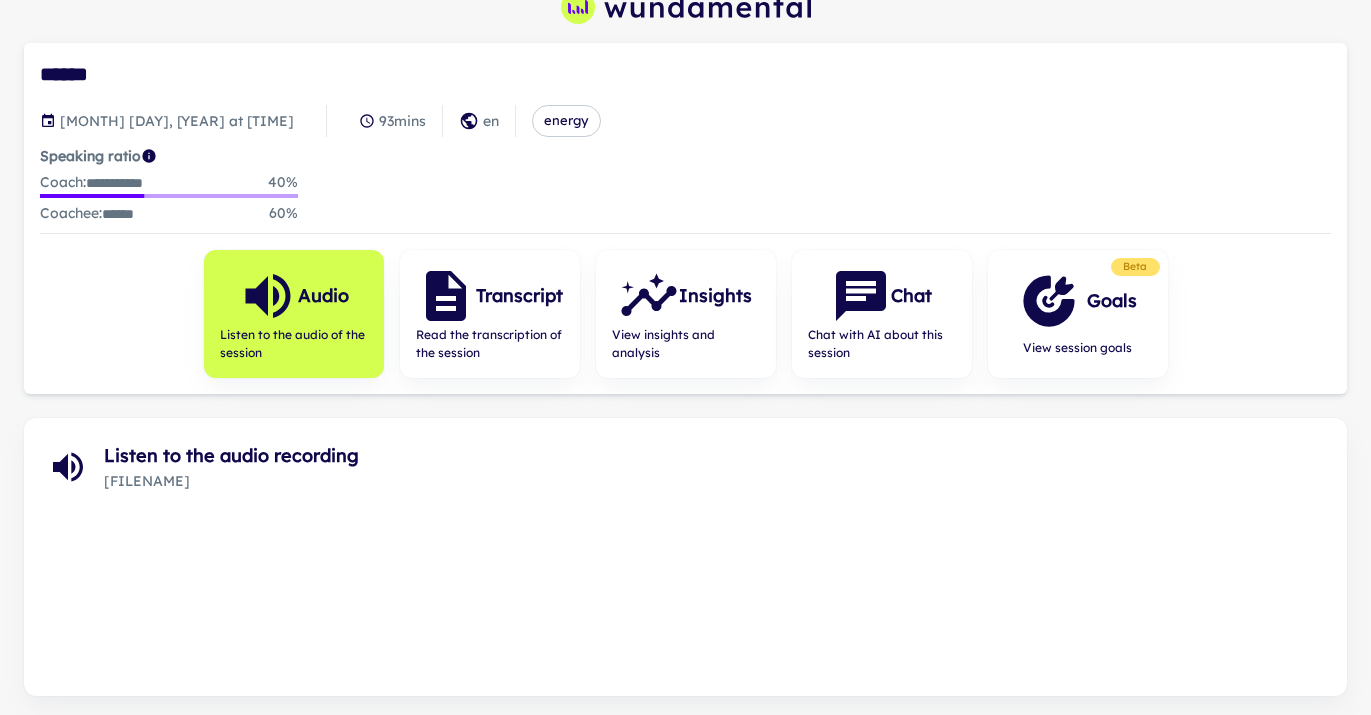 scroll, scrollTop: 100, scrollLeft: 0, axis: vertical 